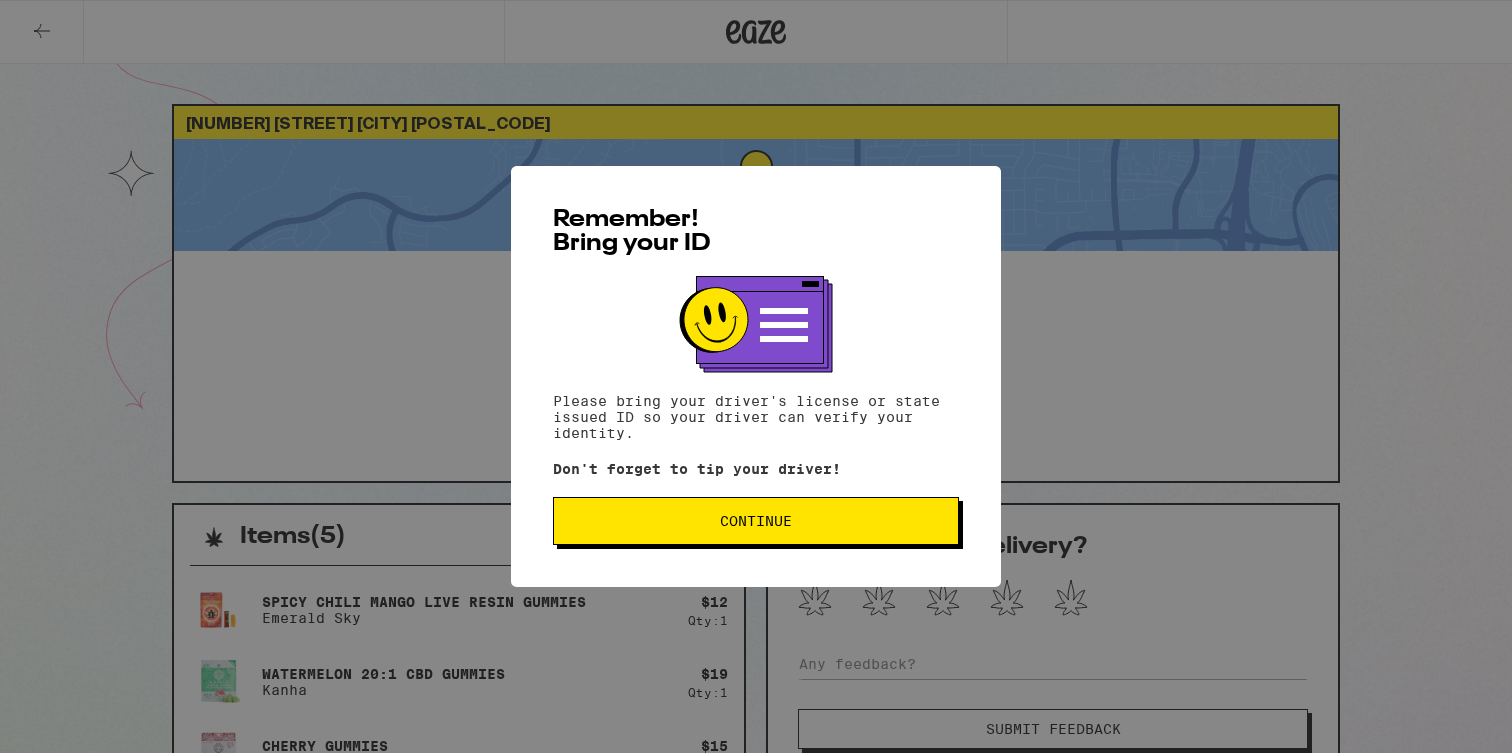 scroll, scrollTop: 0, scrollLeft: 0, axis: both 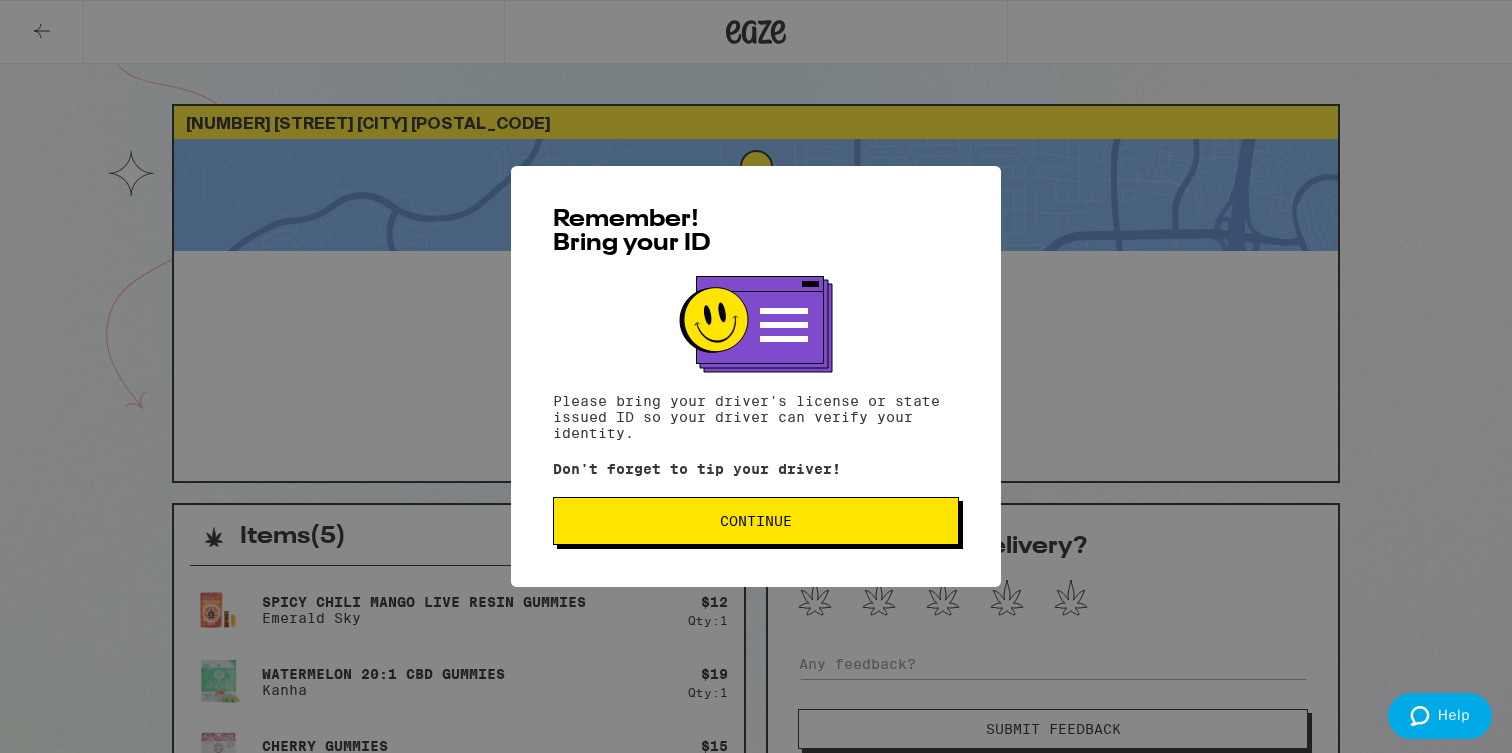click on "Remember! Bring your ID  Please bring your driver's license or state issued ID so your driver can verify your identity. Don't forget to tip your driver! Continue" at bounding box center [756, 376] 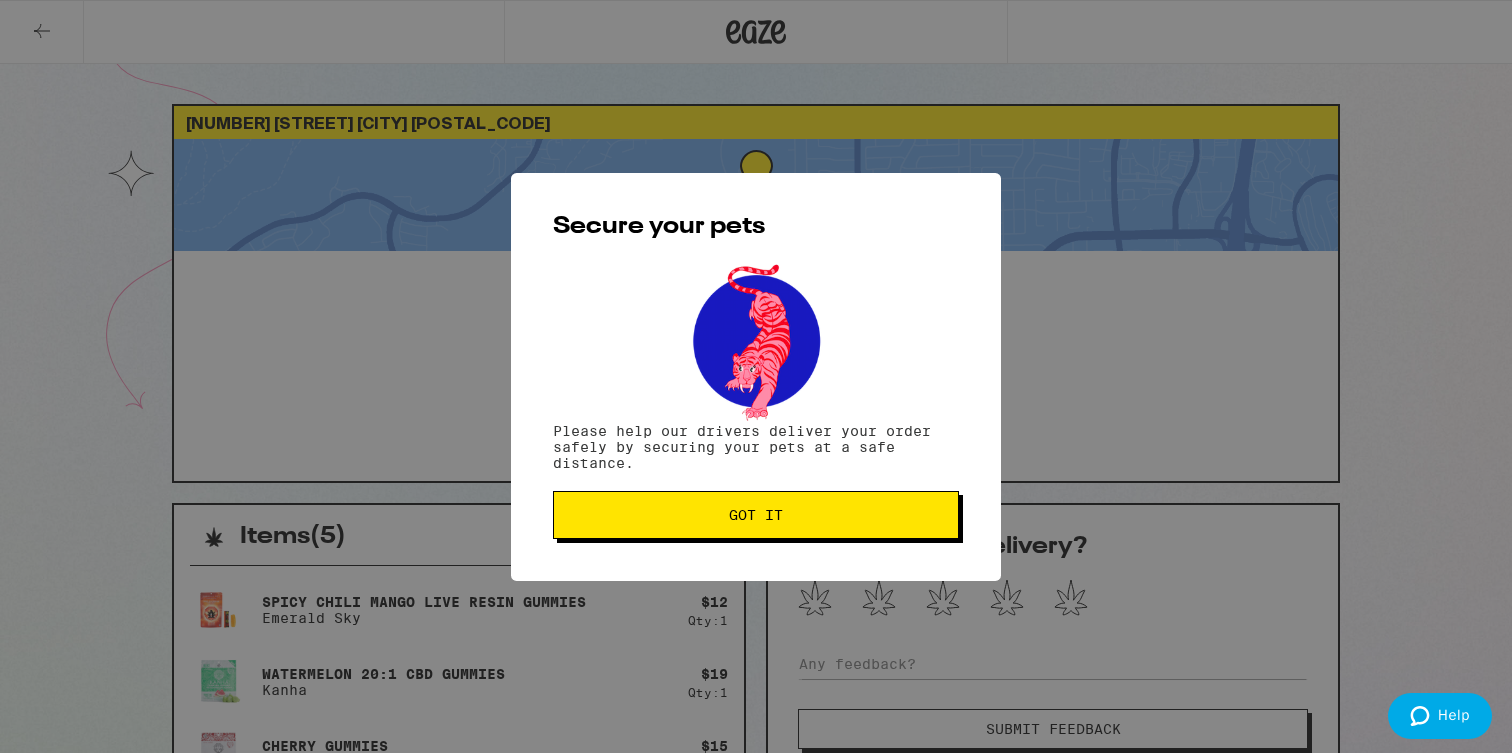 click on "Got it" at bounding box center [756, 515] 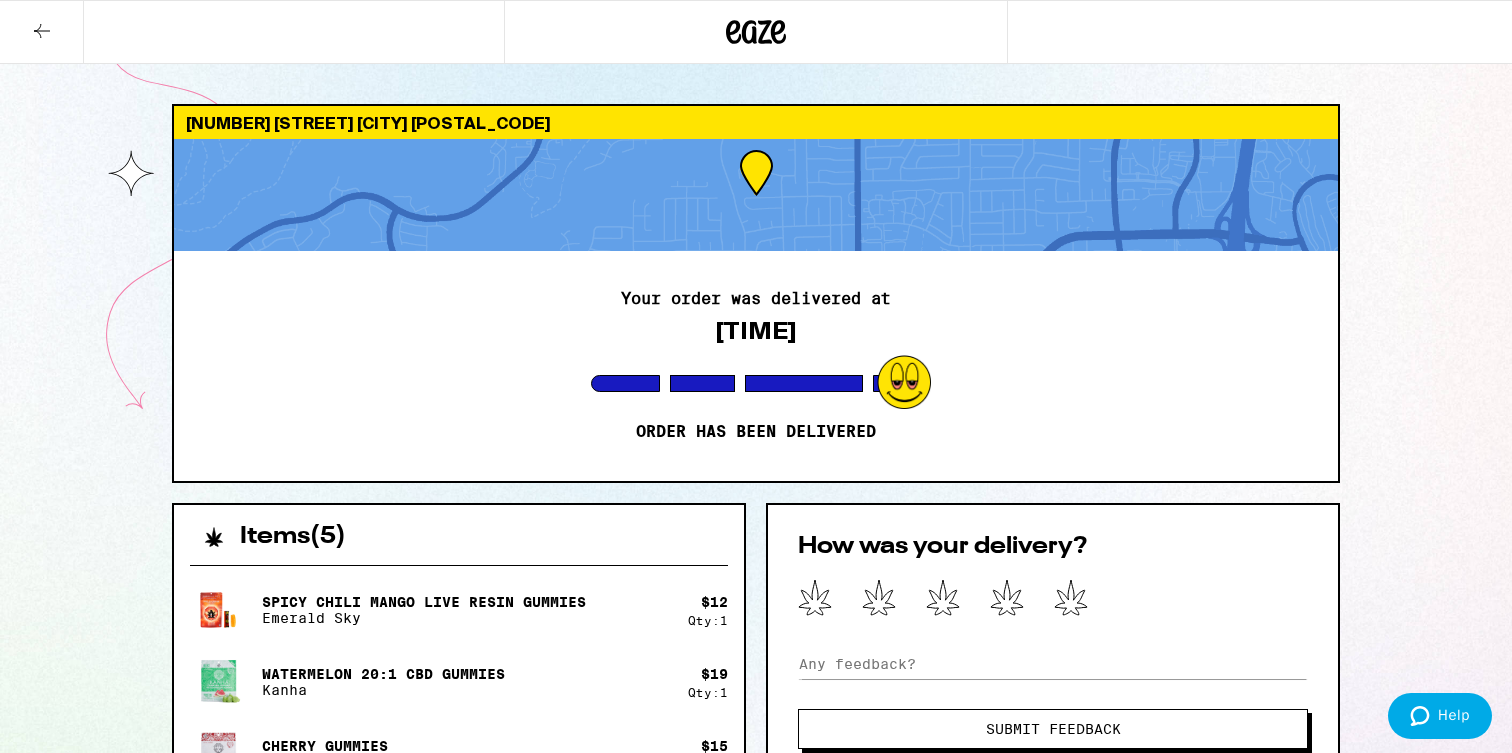 click 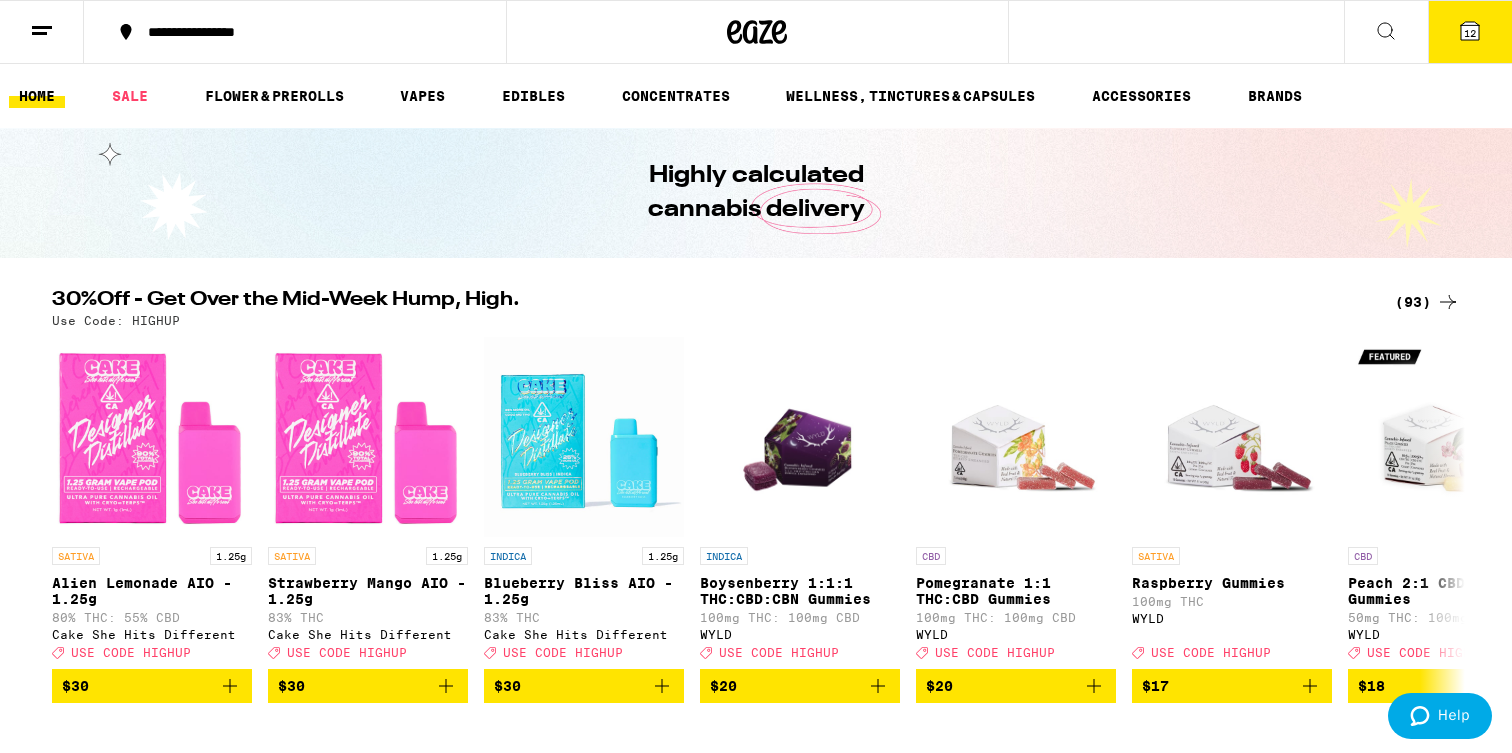 scroll, scrollTop: 0, scrollLeft: 0, axis: both 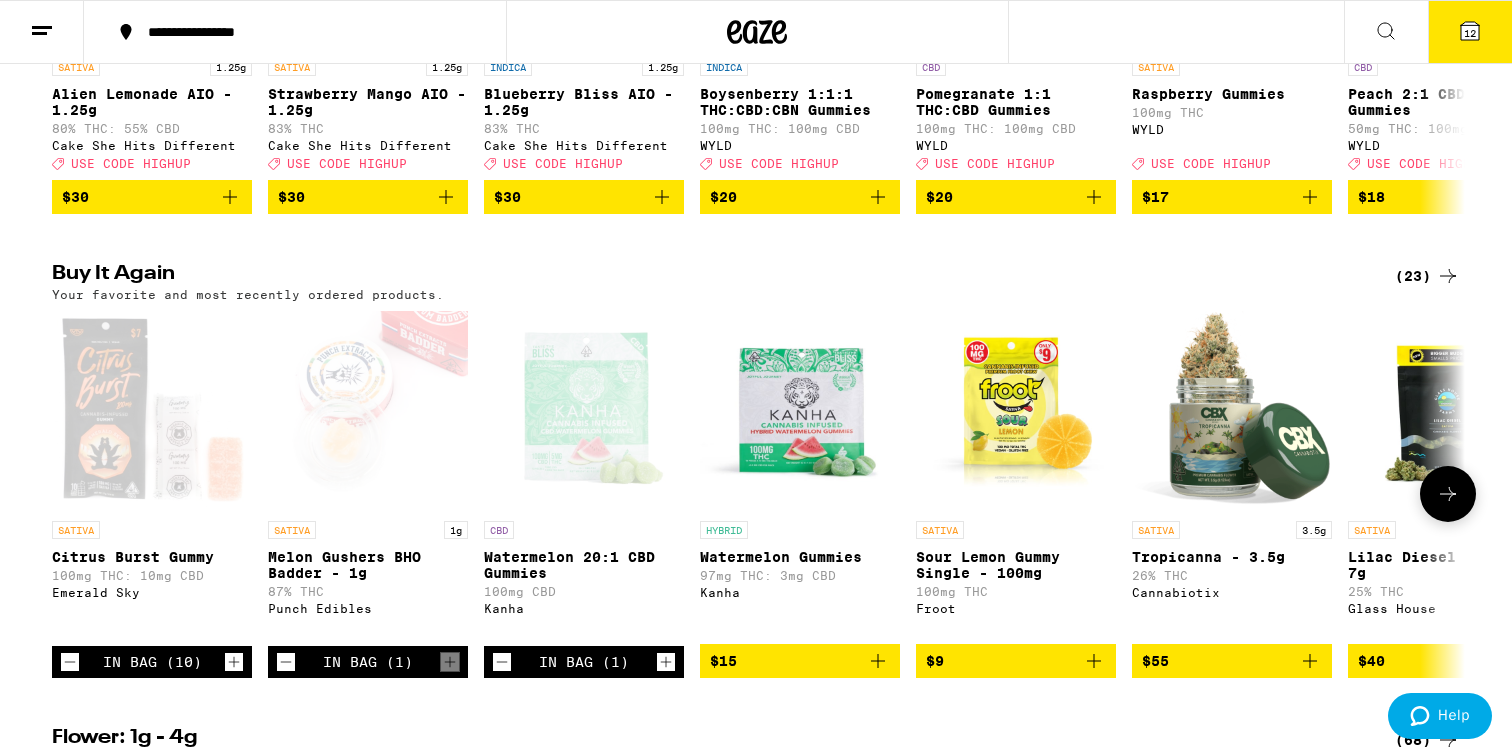 click 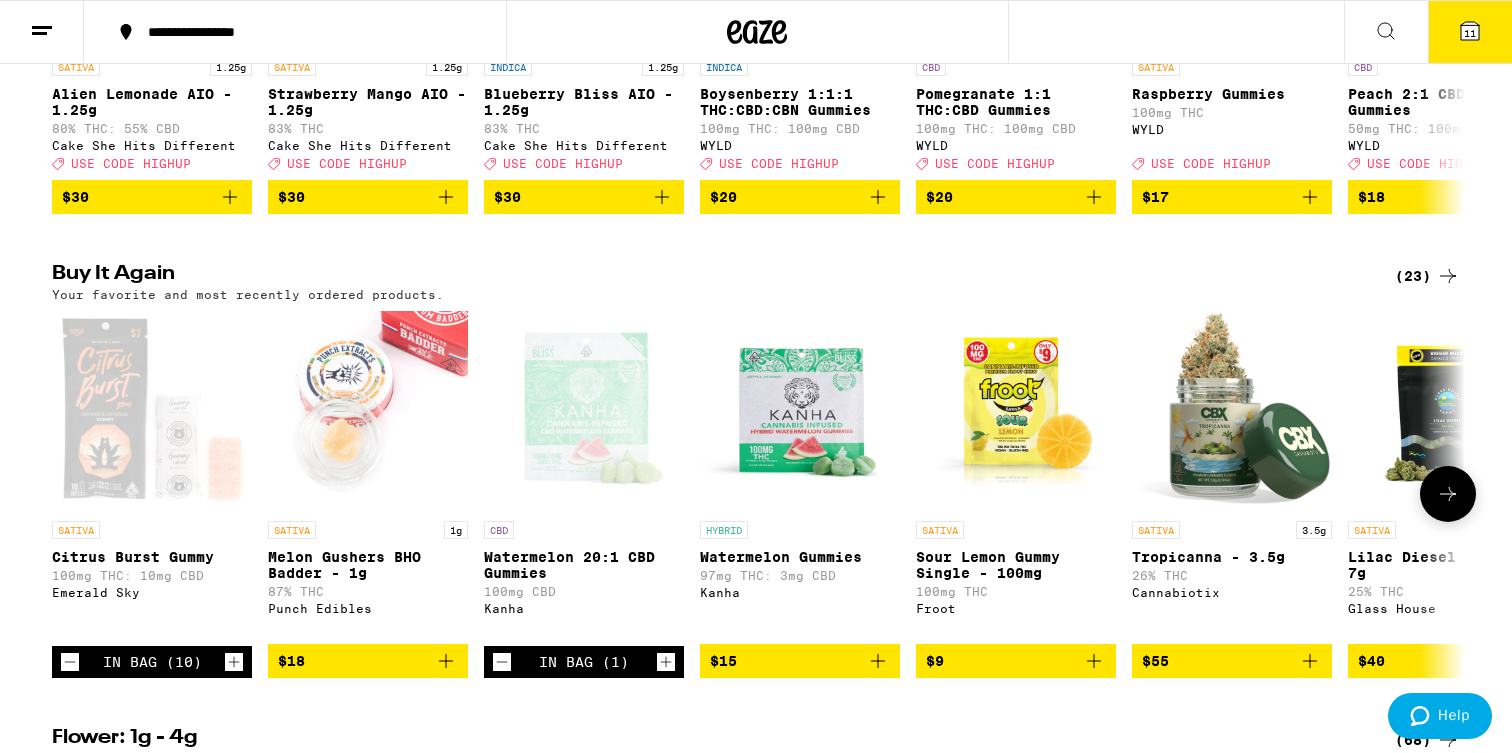 click 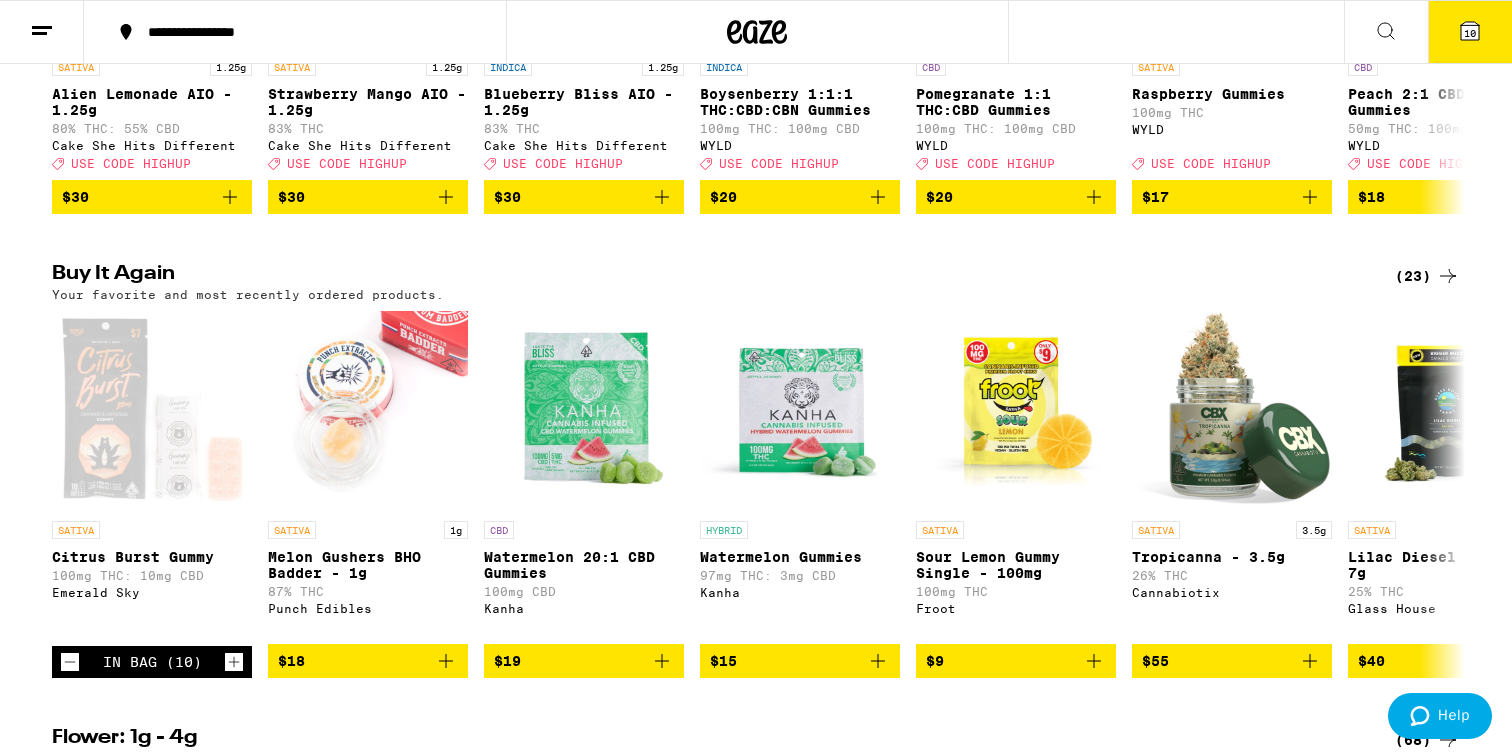 click on "10" at bounding box center [1470, 33] 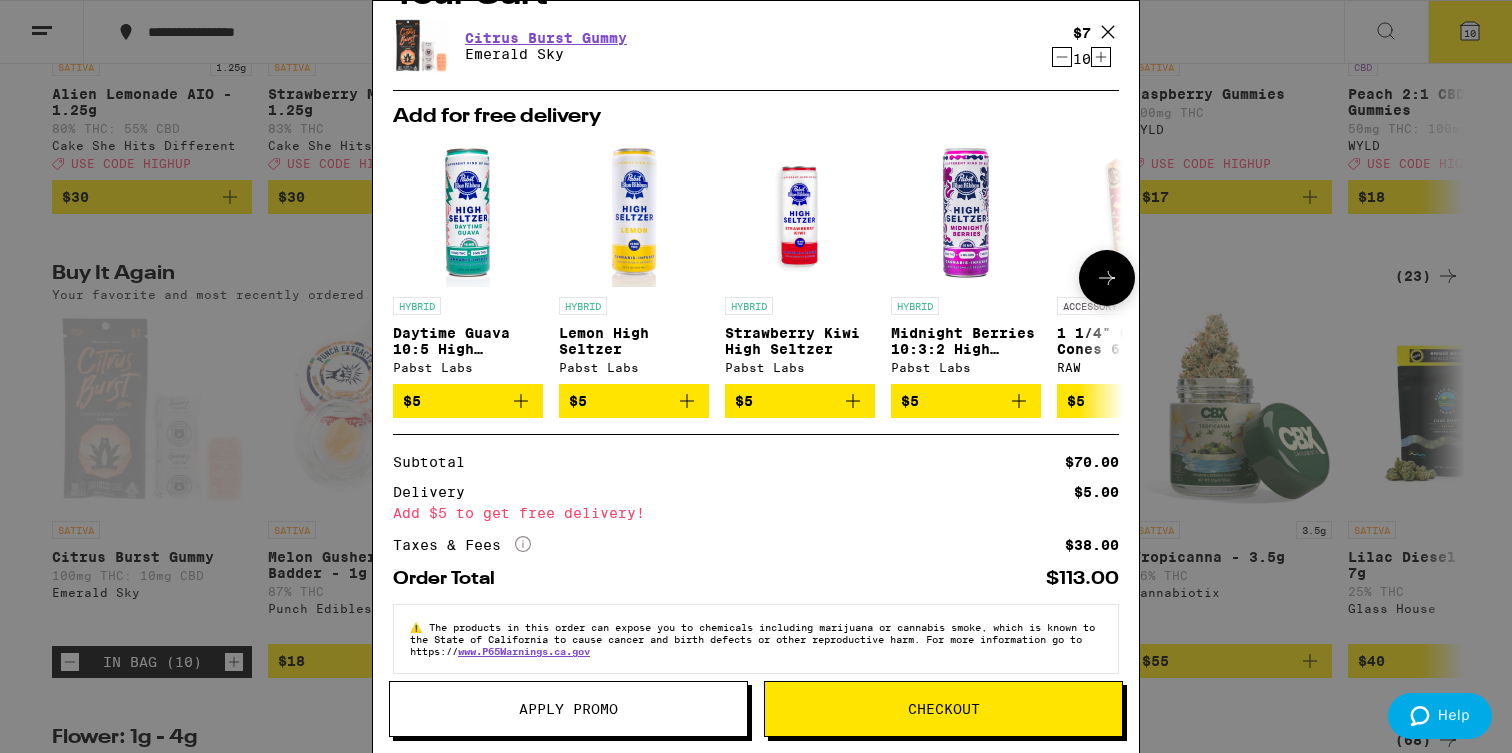 scroll, scrollTop: 77, scrollLeft: 0, axis: vertical 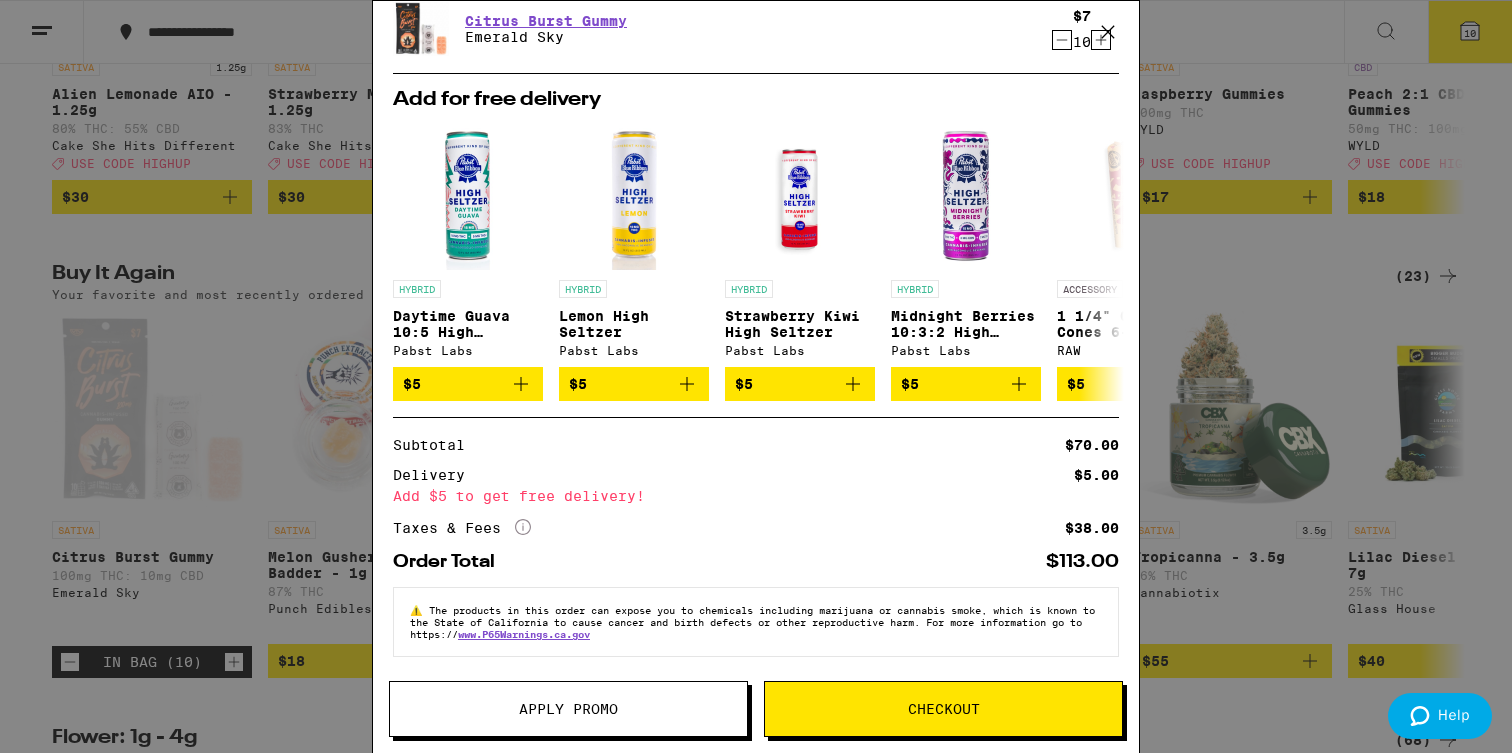 click on "Your Cart Citrus Burst Gummy Emerald Sky $7 10 Add for free delivery HYBRID Daytime Guava 10:5 High Seltzer Pabst Labs $5 HYBRID Lemon High Seltzer Pabst Labs $5 HYBRID Strawberry Kiwi High Seltzer Pabst Labs $5 HYBRID Midnight Berries 10:3:2 High Seltzer Pabst Labs $5 ACCESSORY 1 1/4" Classic Cones 6-Pack RAW $5 INDICA 1g Grape Pie - 1g Gelato $6 INDICA 1g Papaya - 1g Gelato $6 SATIVA 1g Mango Dream - 1g Gelato $6 HYBRID 1g MAC - 1g Gelato $6 HYBRID 1g White Widow - 1g Gelato $6 Subtotal $70.00 Delivery $5.00 Add $5 to get free delivery! Taxes & Fees More Info $38.00 Order Total $113.00 ⚠️ The products in this order can expose you to chemicals including marijuana or cannabis smoke, which is known to the State of California to cause cancer and birth defects or other reproductive harm. For more information go to https:// www.P65Warnings.ca.gov Apply Promo Checkout" at bounding box center (756, 376) 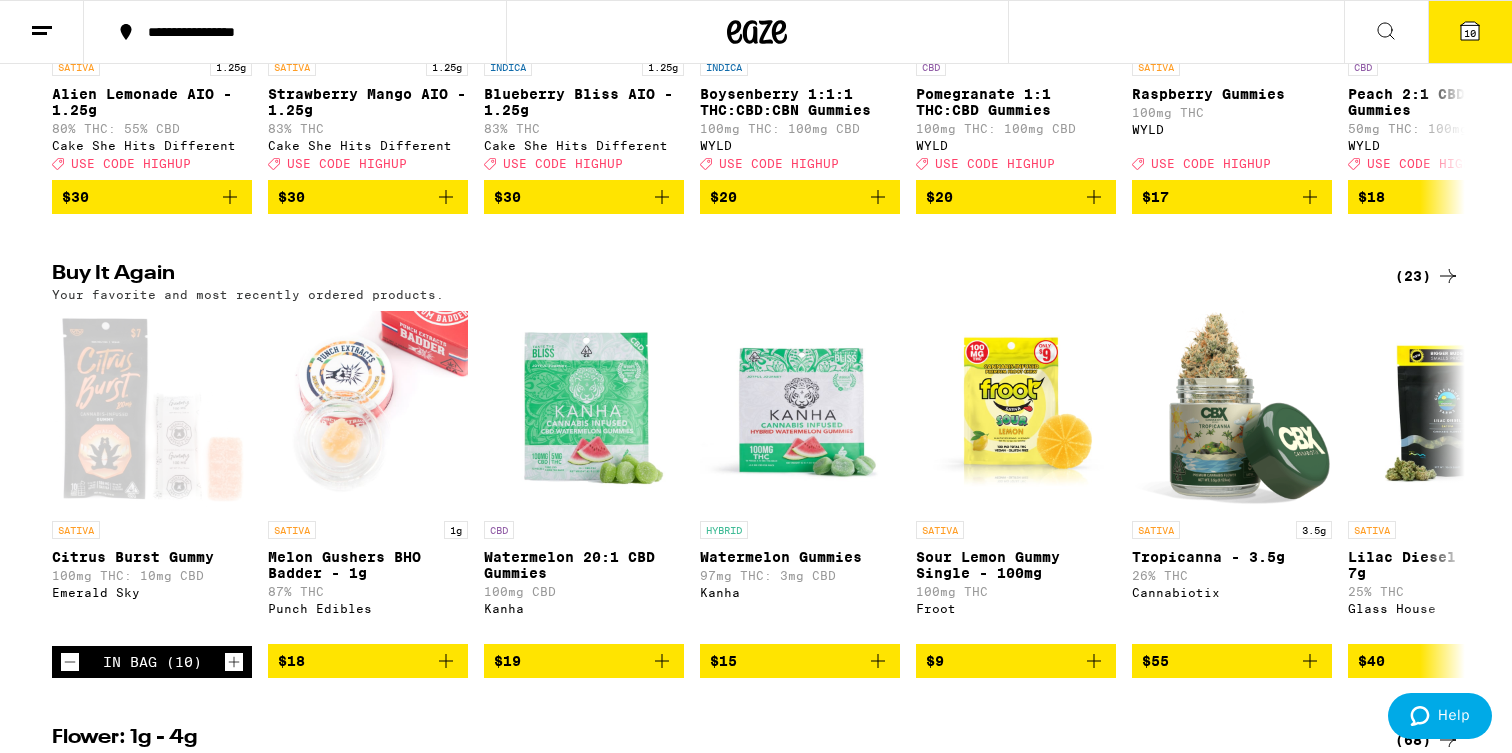 scroll, scrollTop: 0, scrollLeft: 0, axis: both 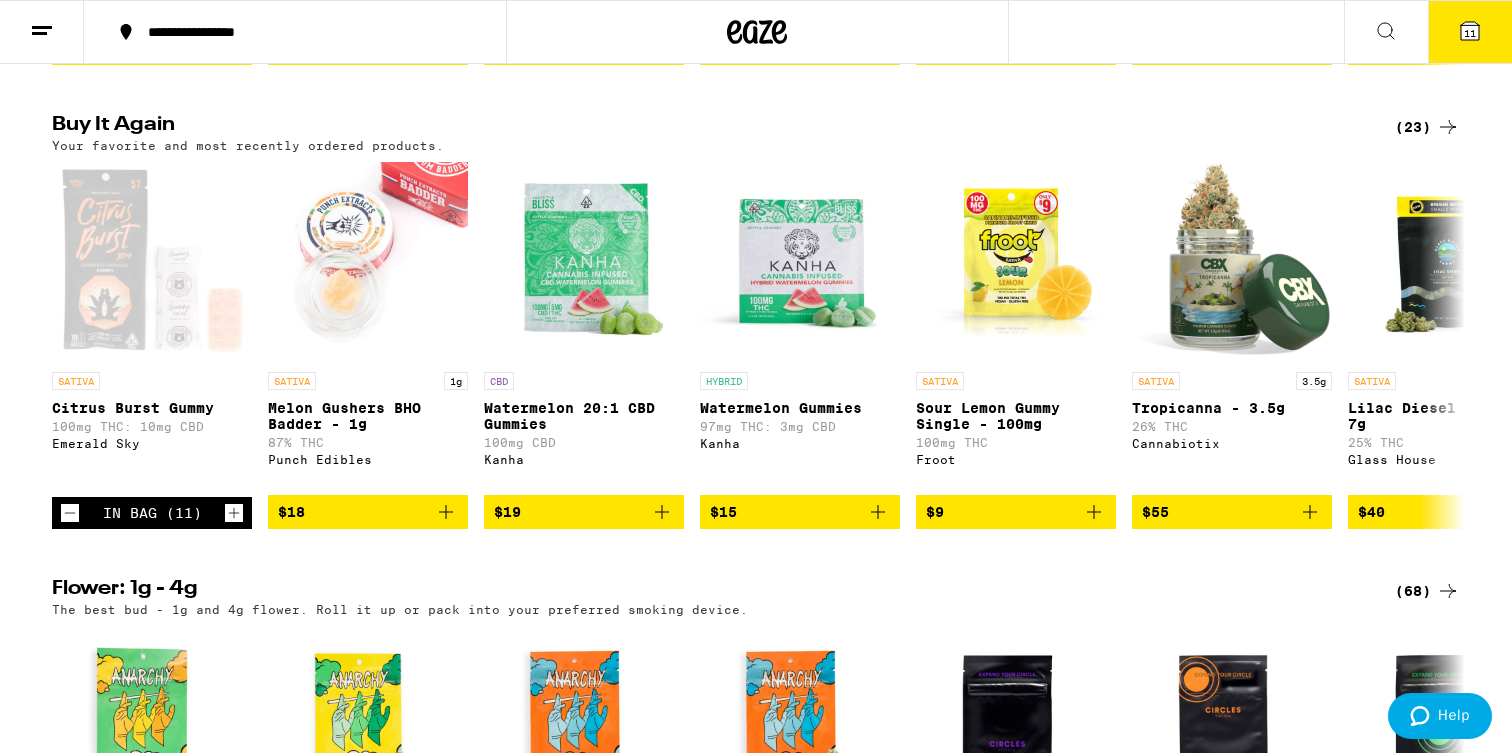 click 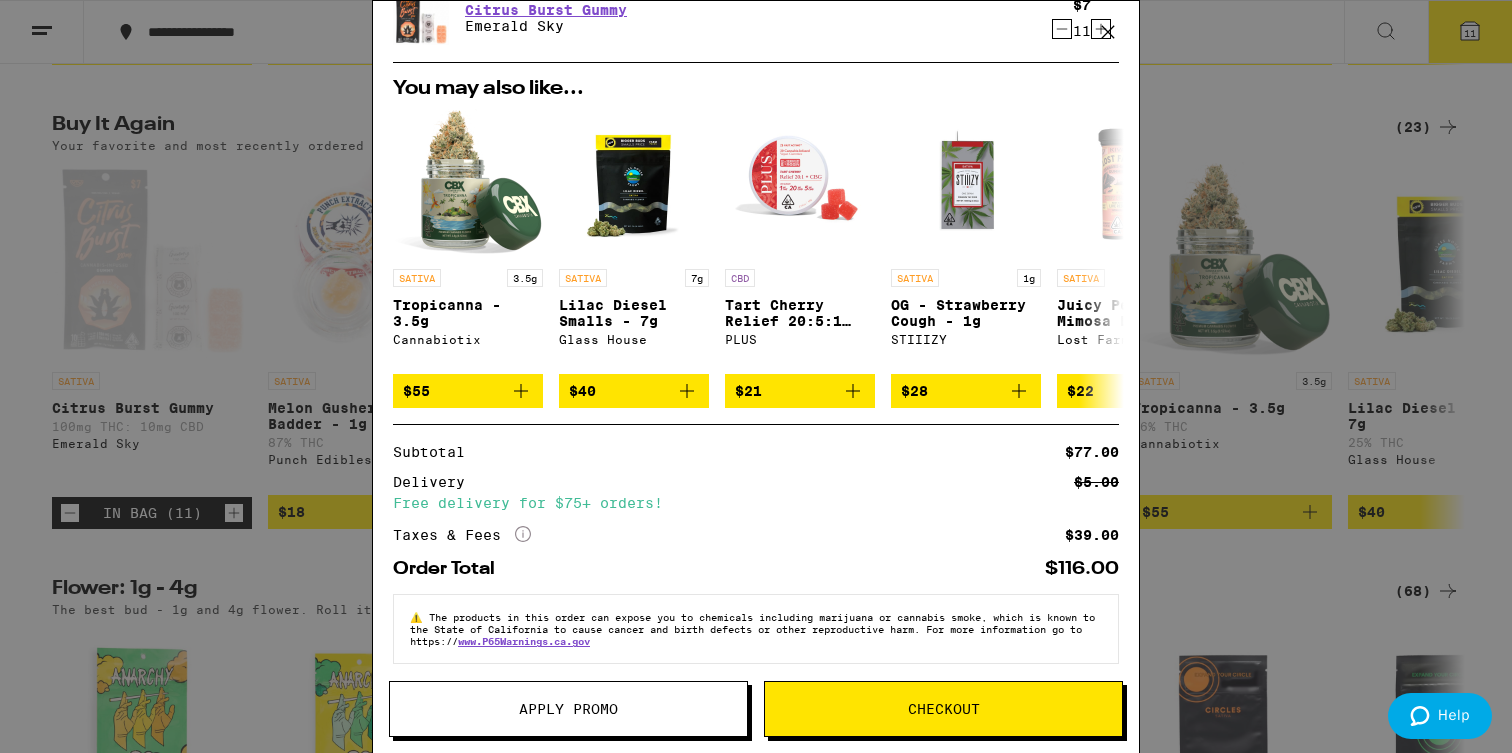 scroll, scrollTop: 97, scrollLeft: 0, axis: vertical 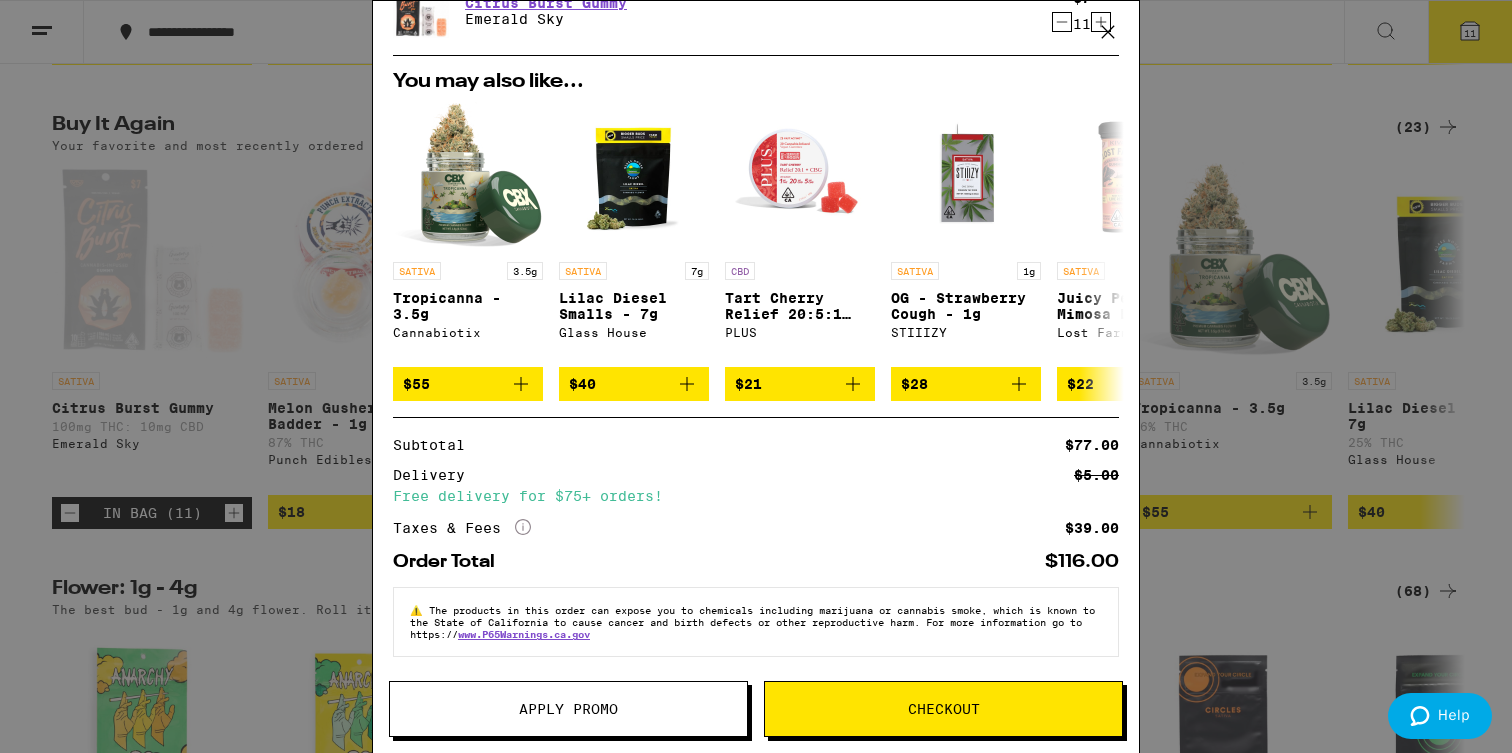 click on "Checkout" at bounding box center [943, 709] 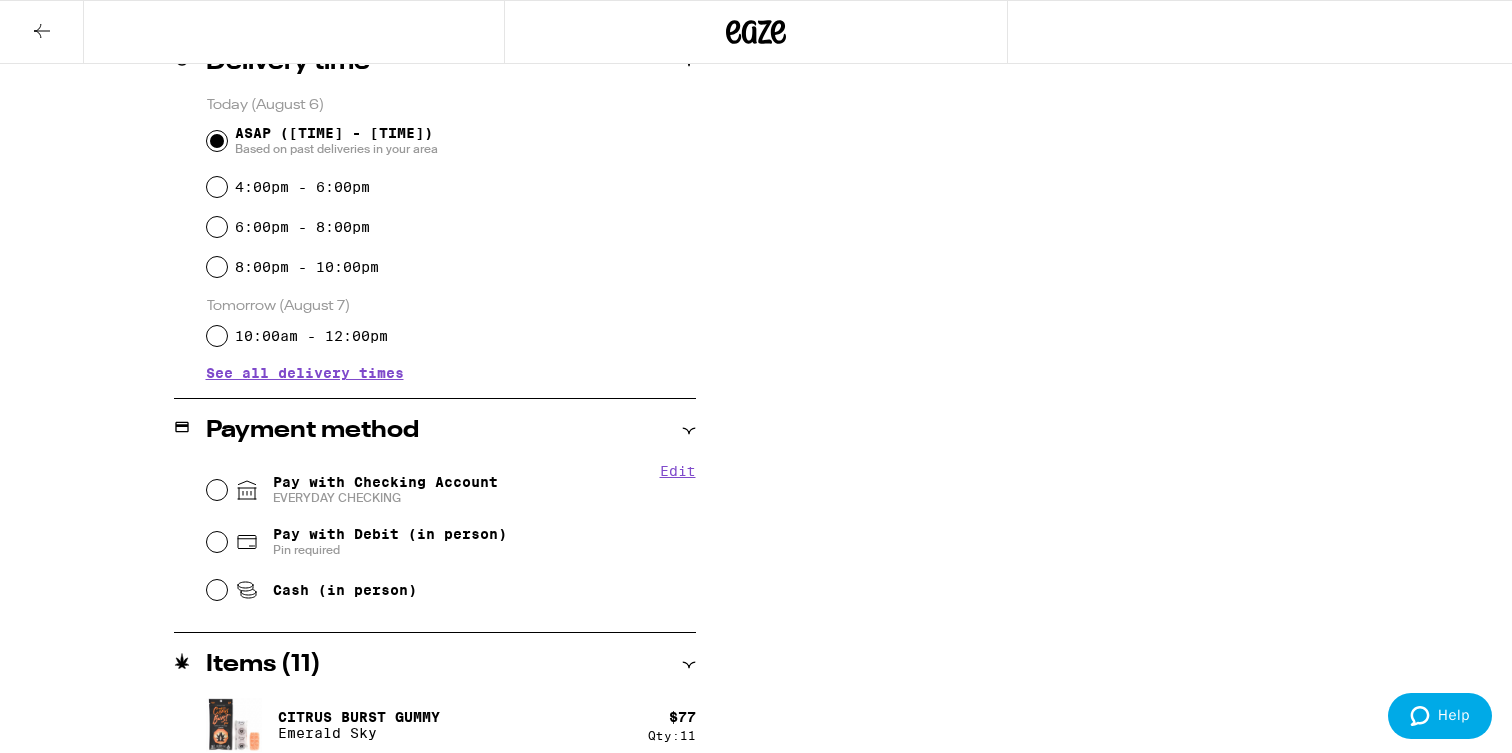 scroll, scrollTop: 545, scrollLeft: 0, axis: vertical 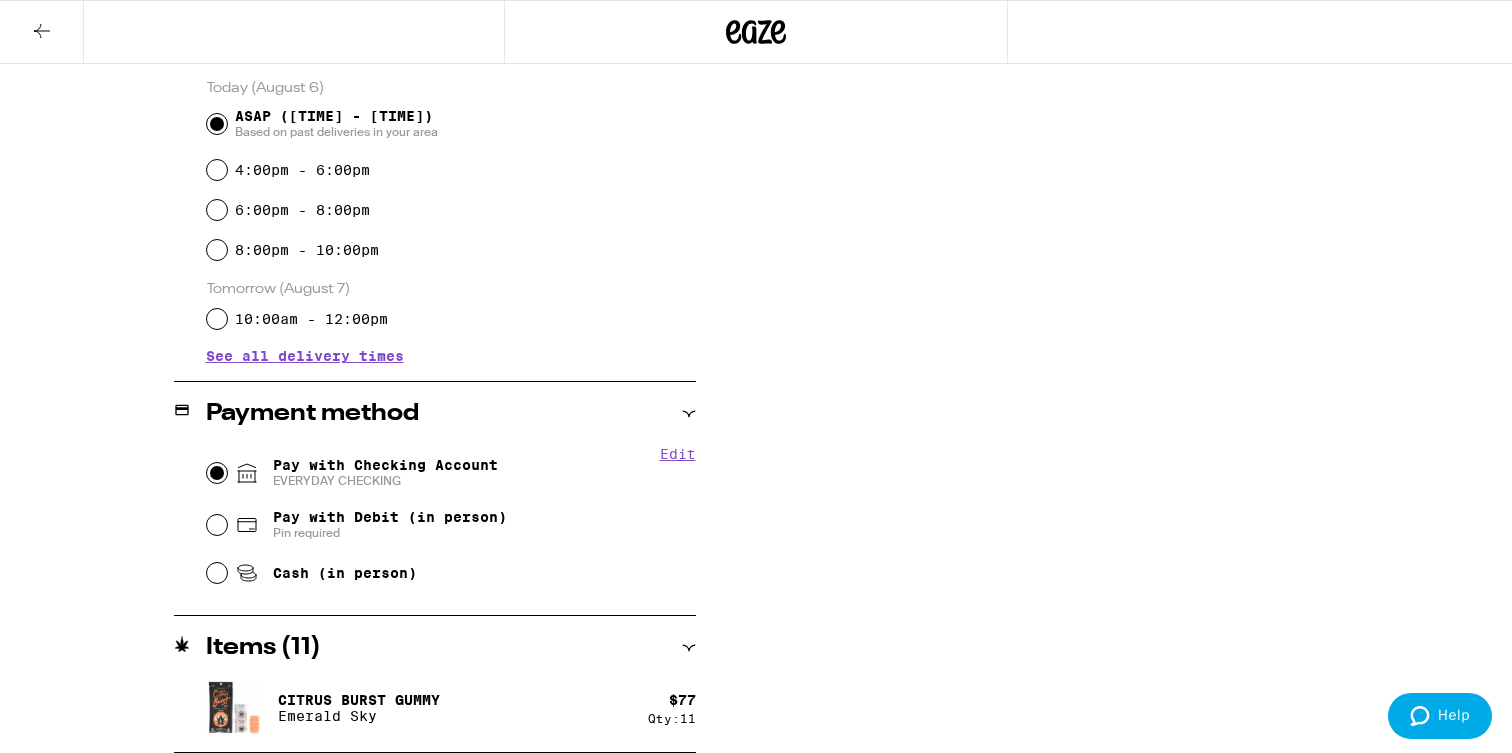 click on "Pay with Checking Account EVERYDAY CHECKING" at bounding box center [217, 473] 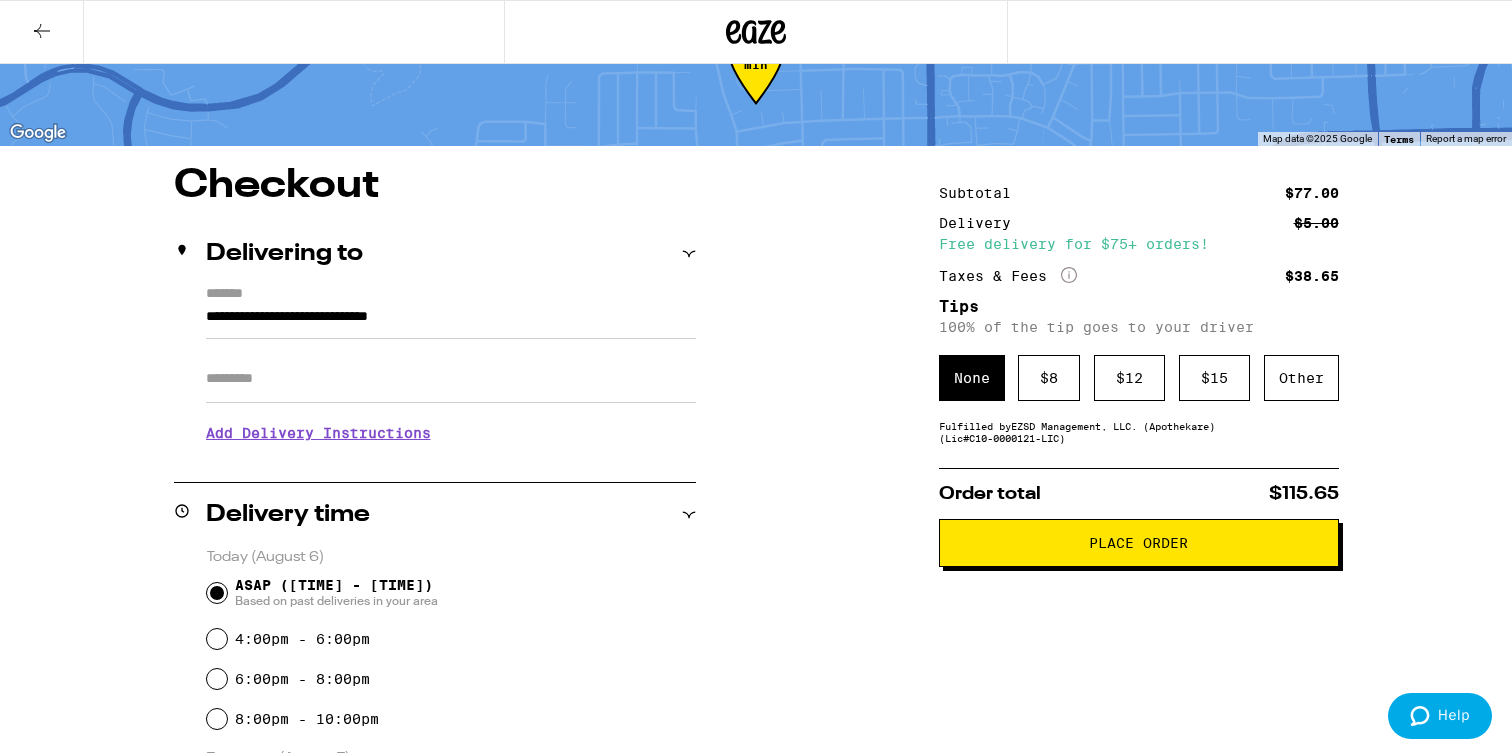 scroll, scrollTop: 0, scrollLeft: 0, axis: both 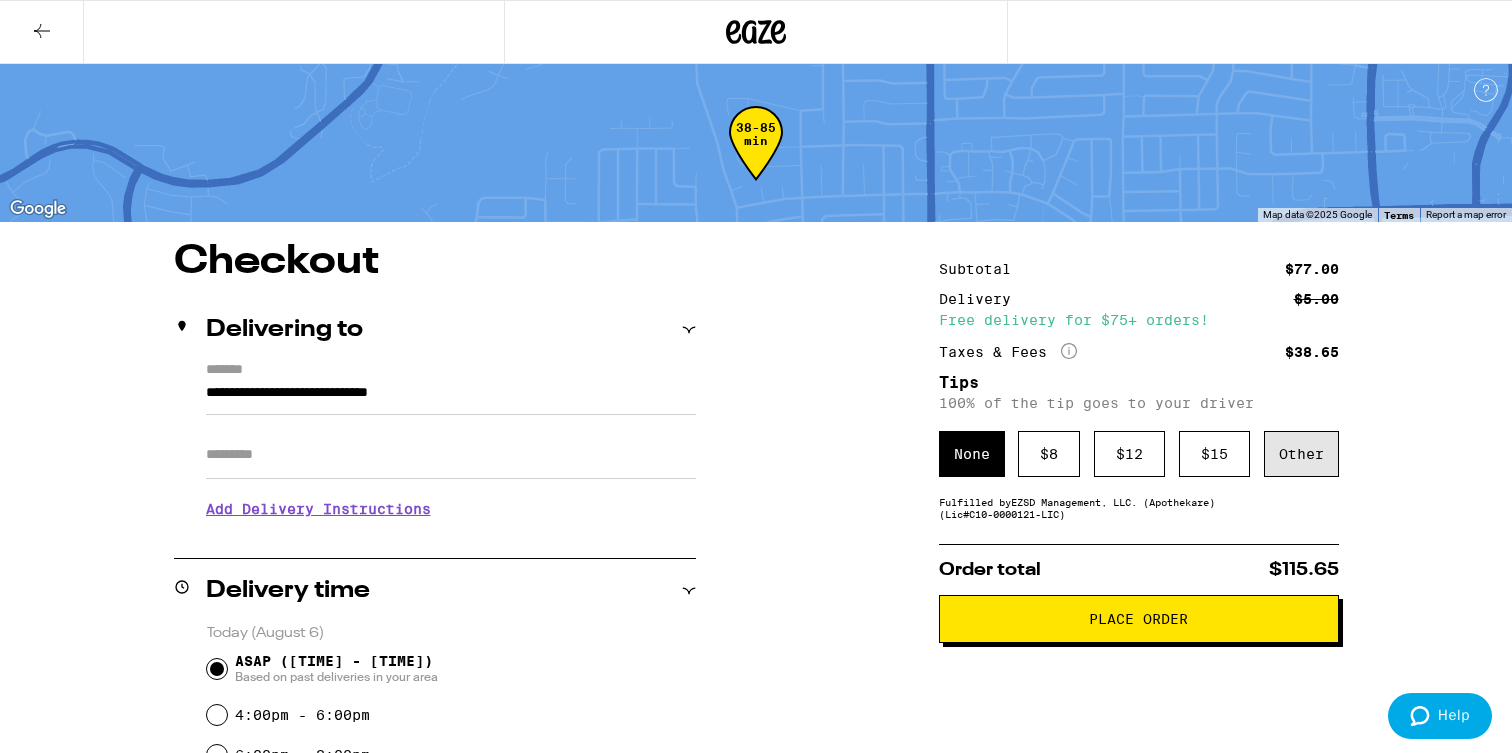 click on "Other" at bounding box center (1301, 454) 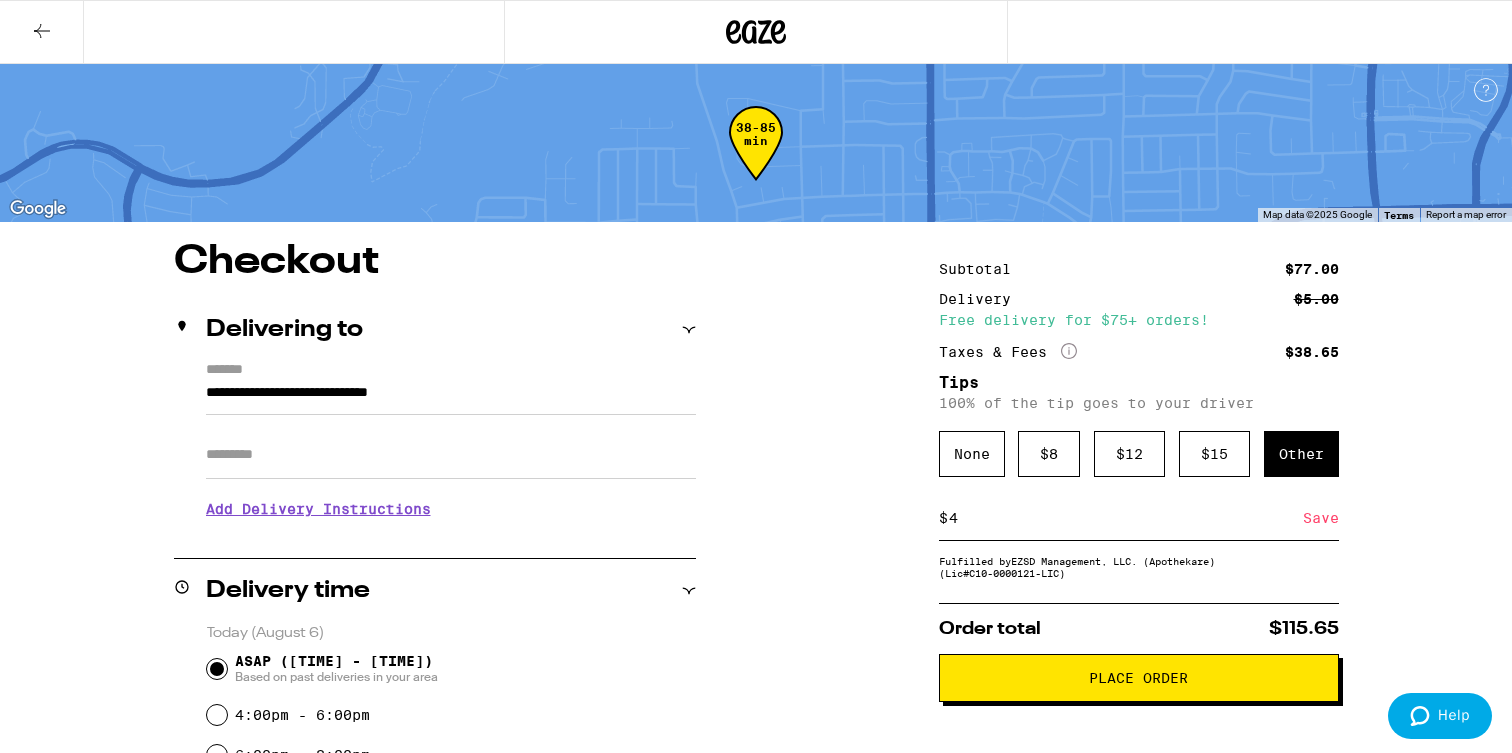 type on "4" 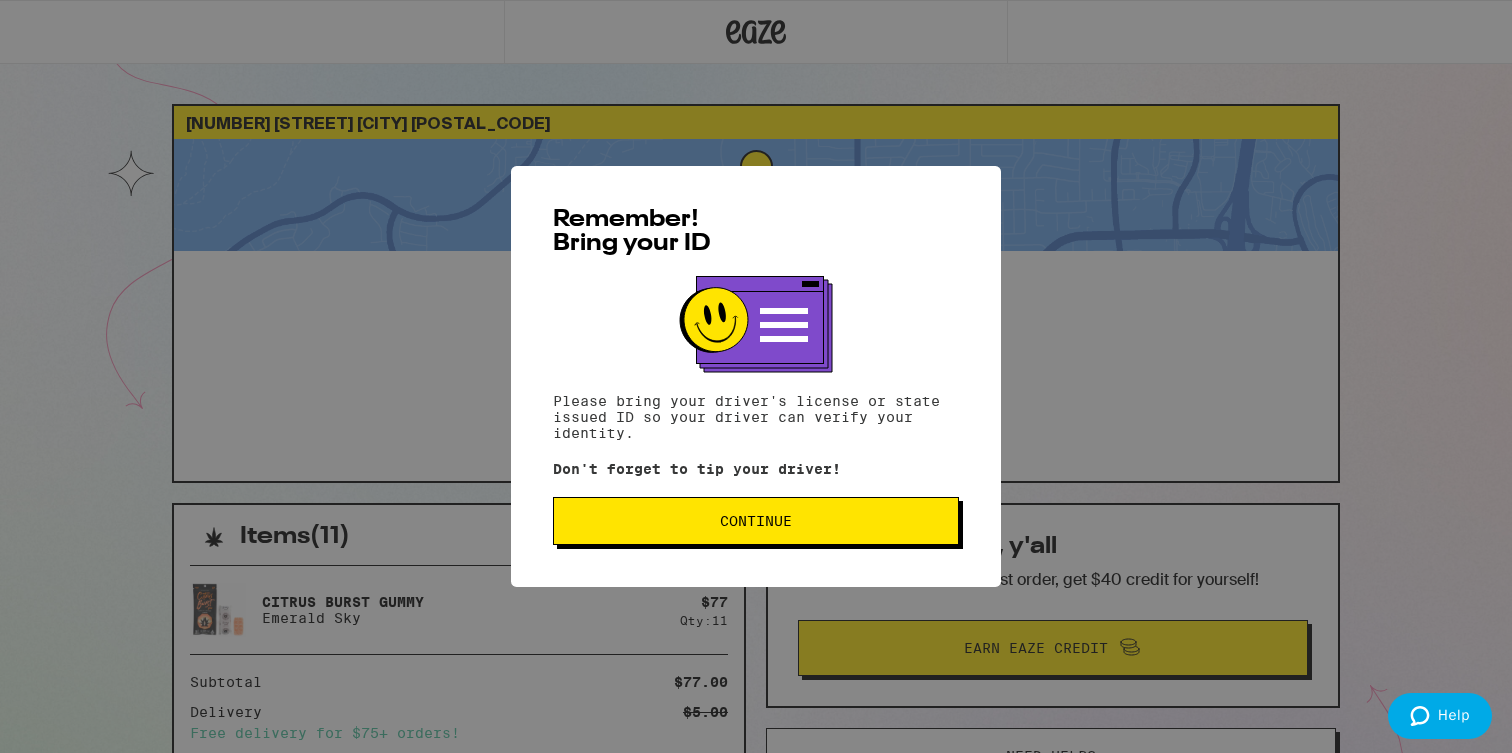 click on "Continue" at bounding box center (756, 521) 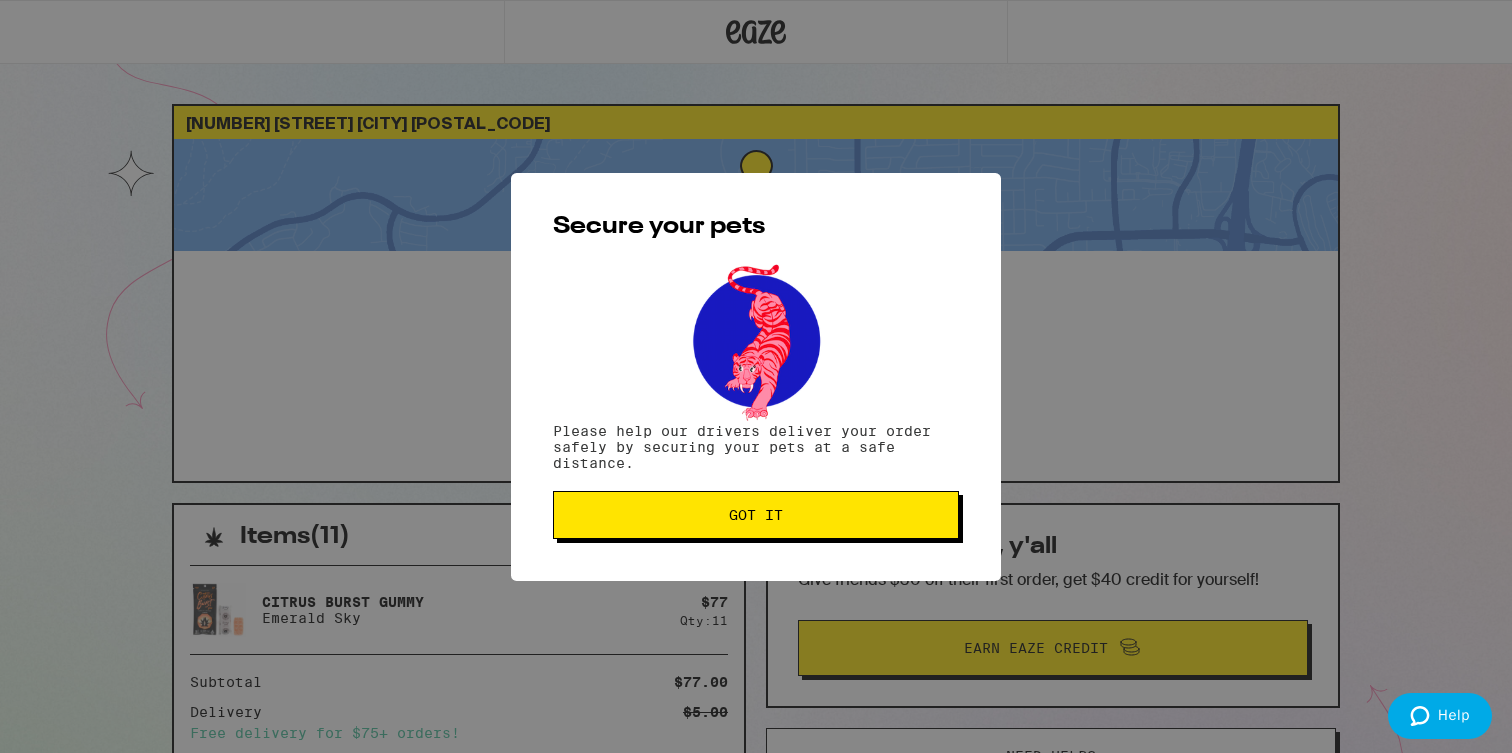 click on "Got it" at bounding box center [756, 515] 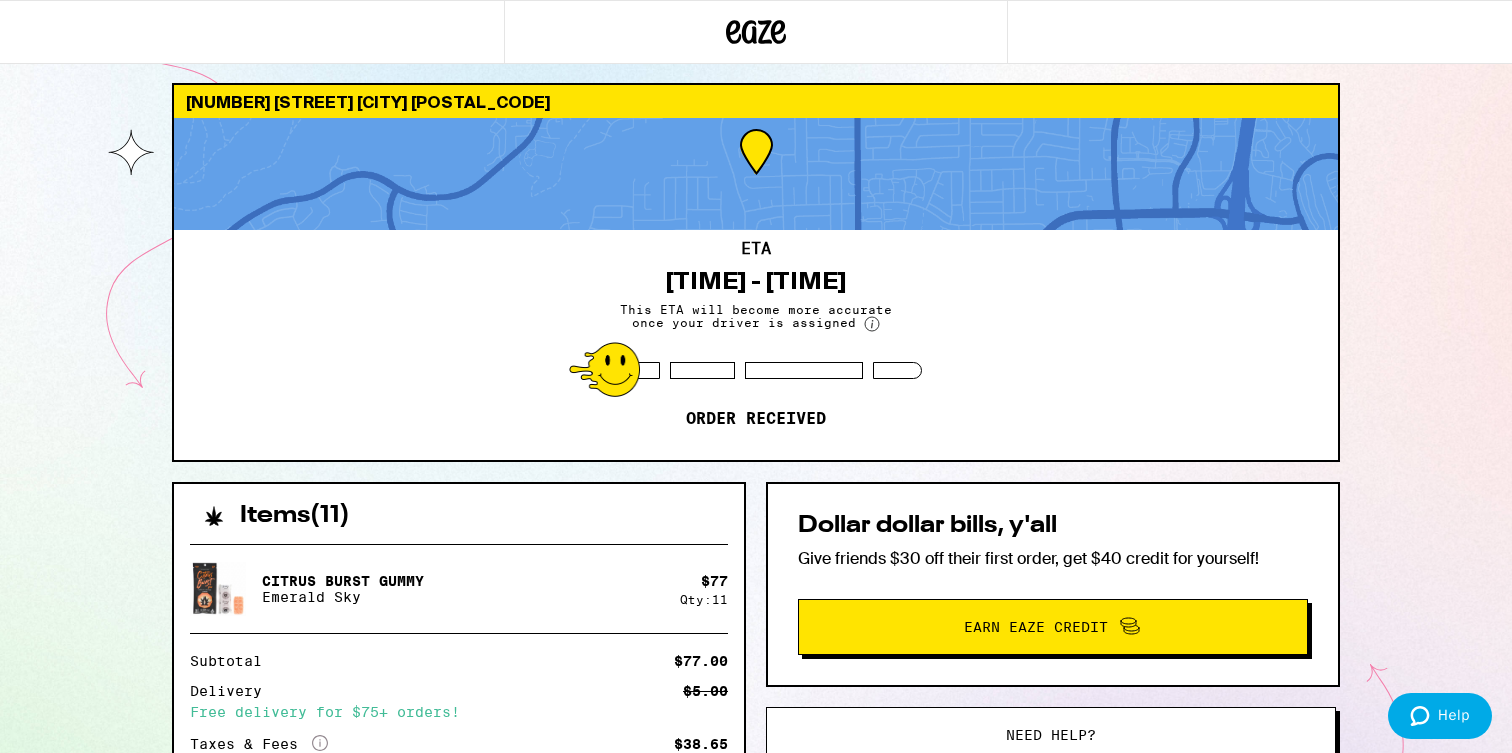 scroll, scrollTop: 0, scrollLeft: 0, axis: both 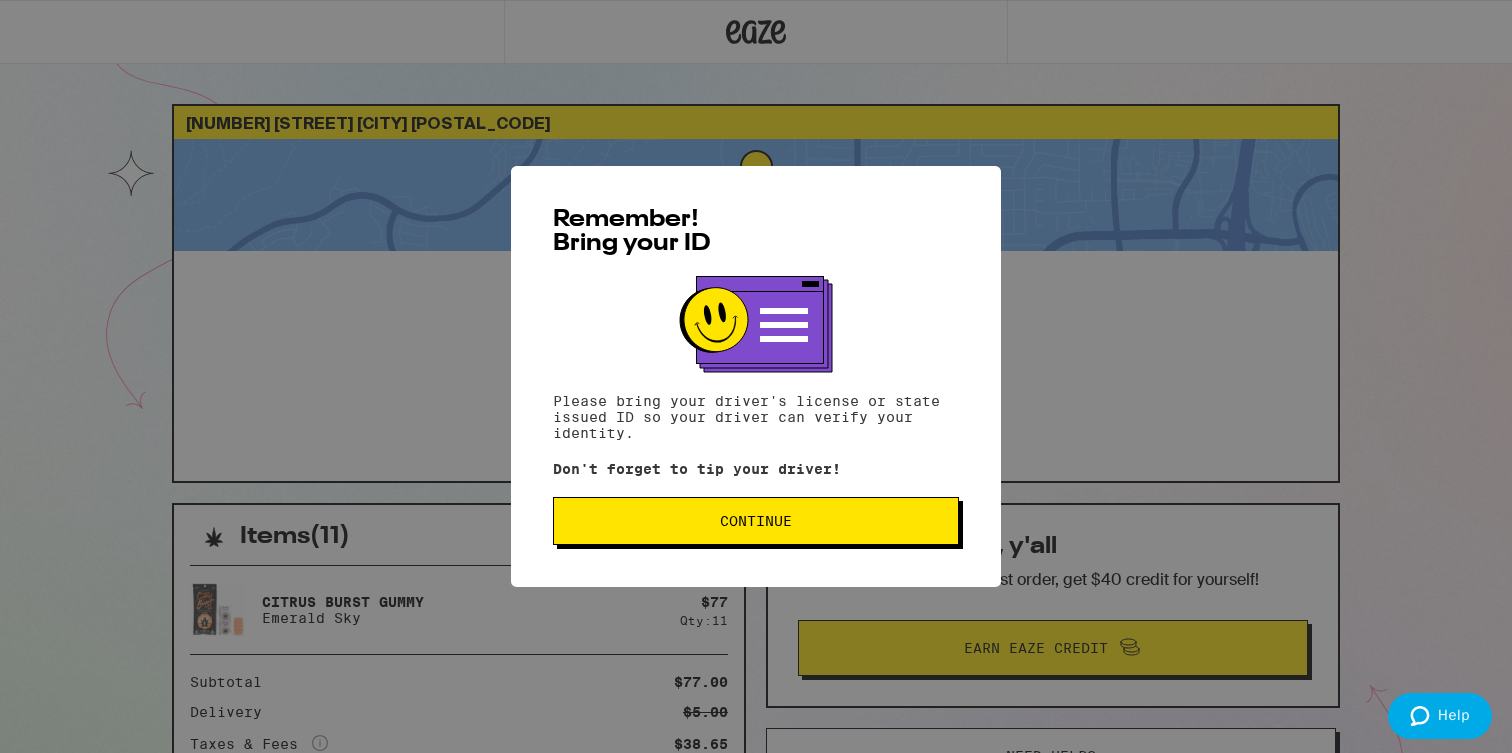 click on "Continue" at bounding box center [756, 521] 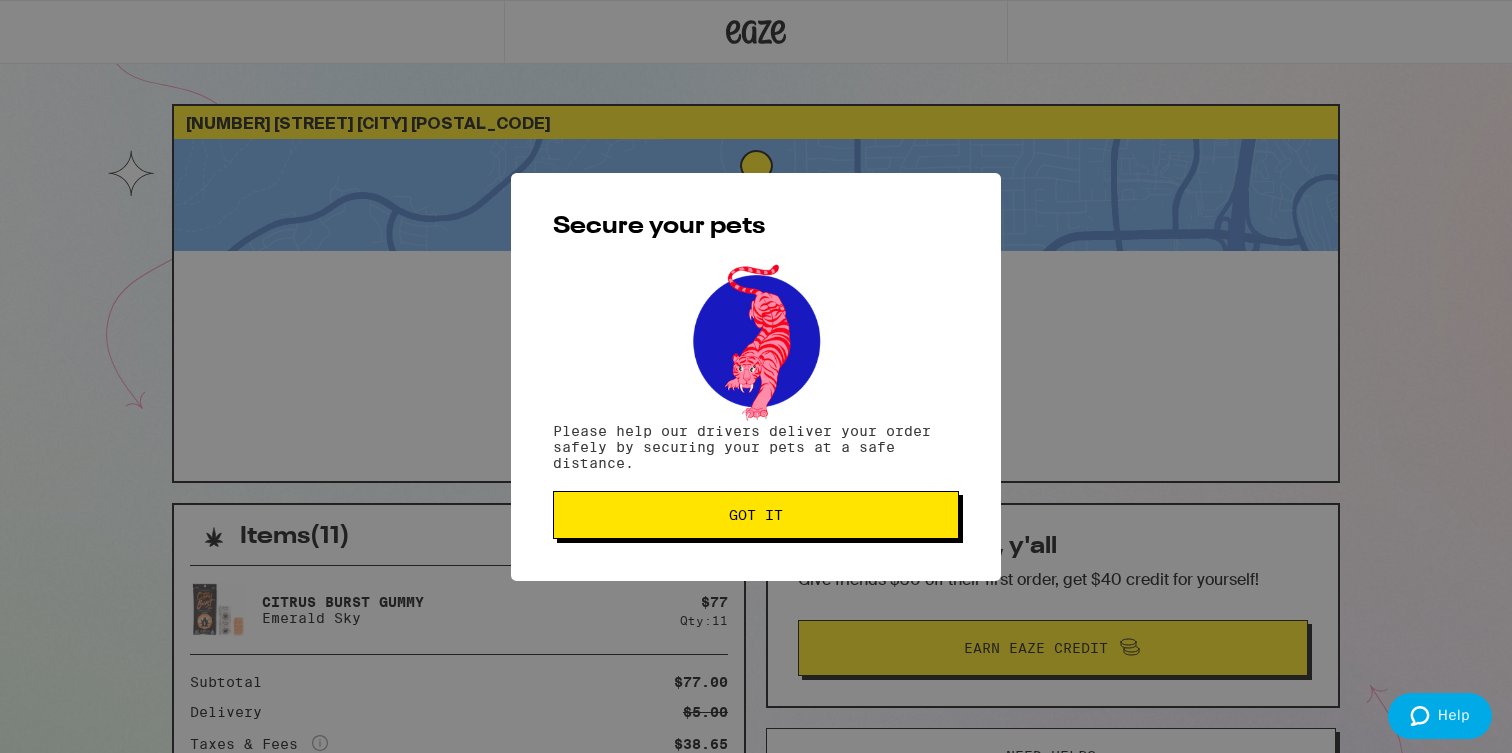 click on "Got it" at bounding box center [756, 515] 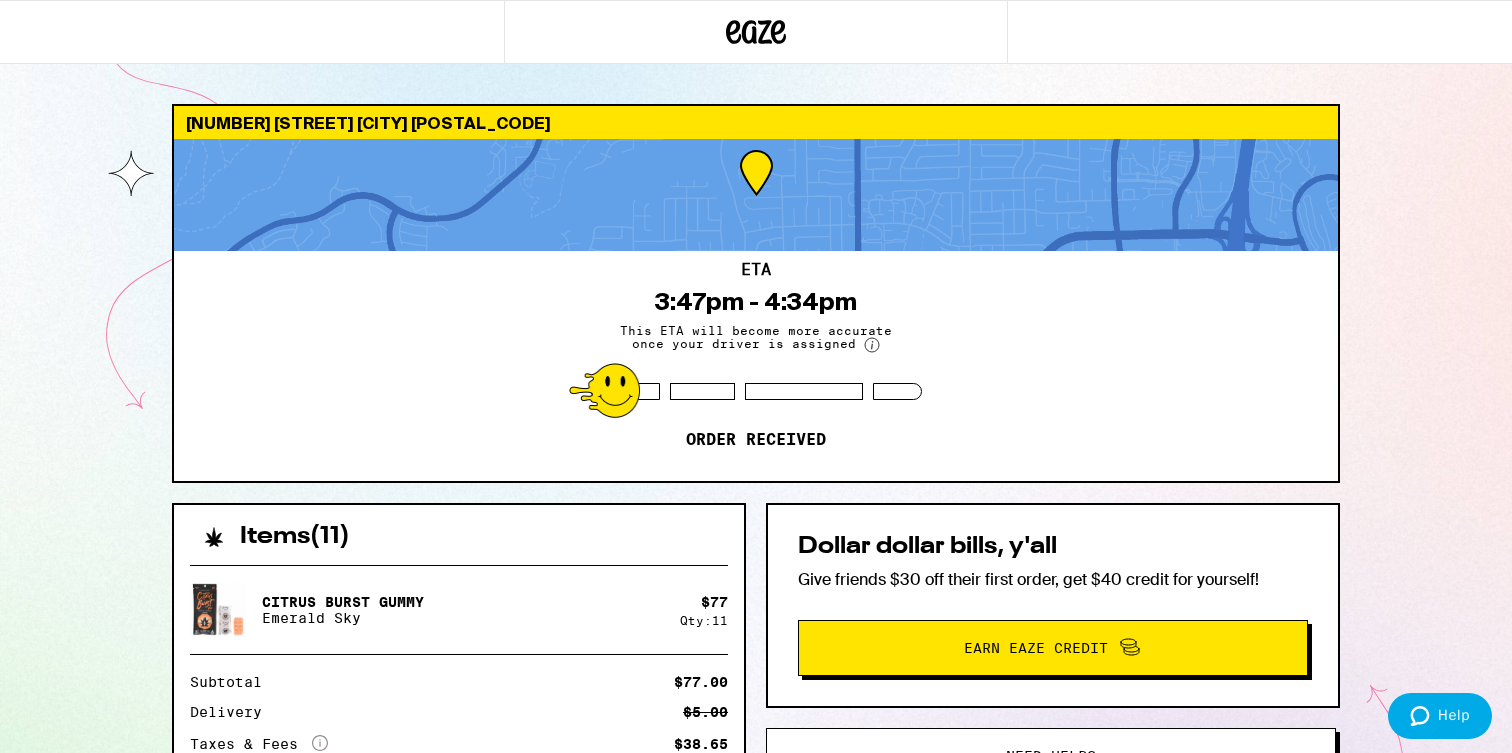 scroll, scrollTop: 0, scrollLeft: 0, axis: both 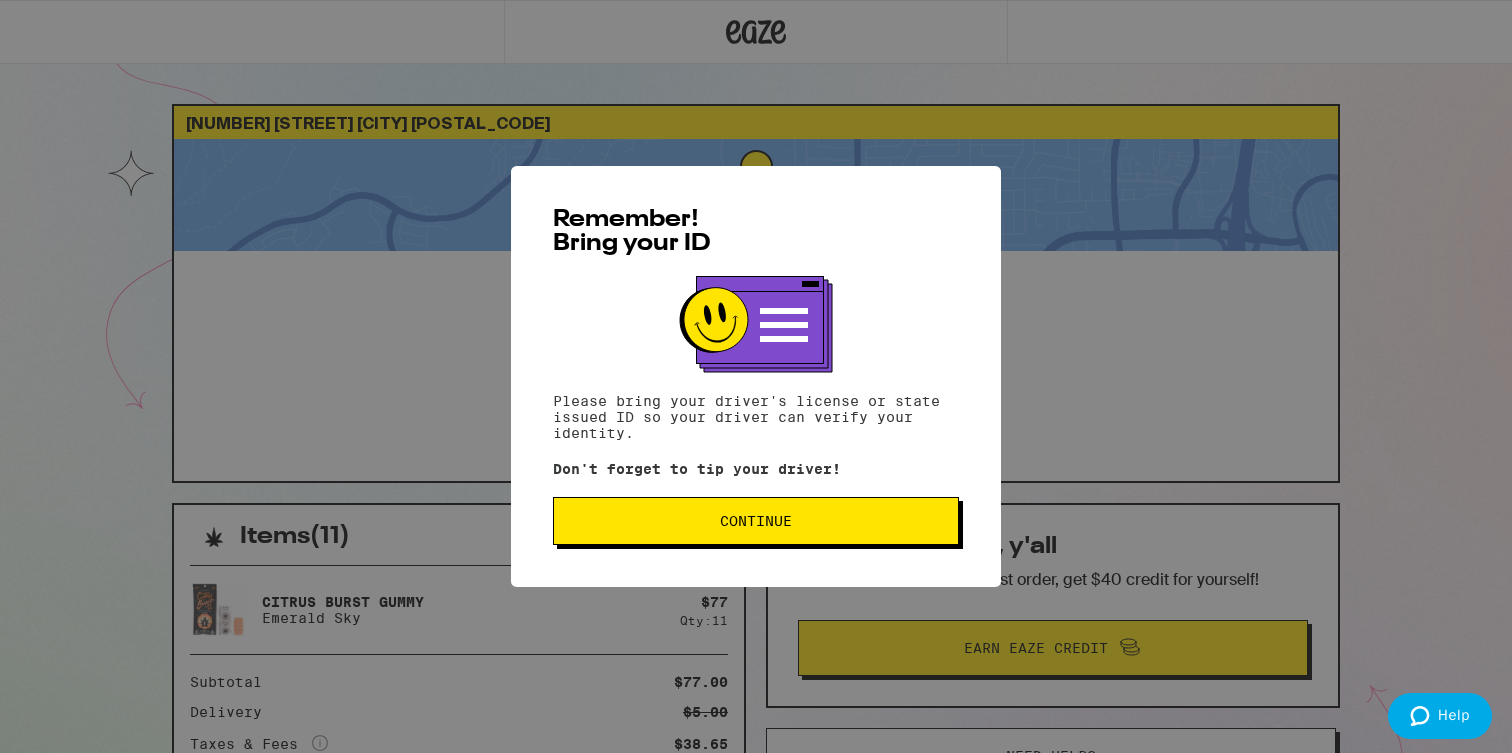 click on "Continue" at bounding box center [756, 521] 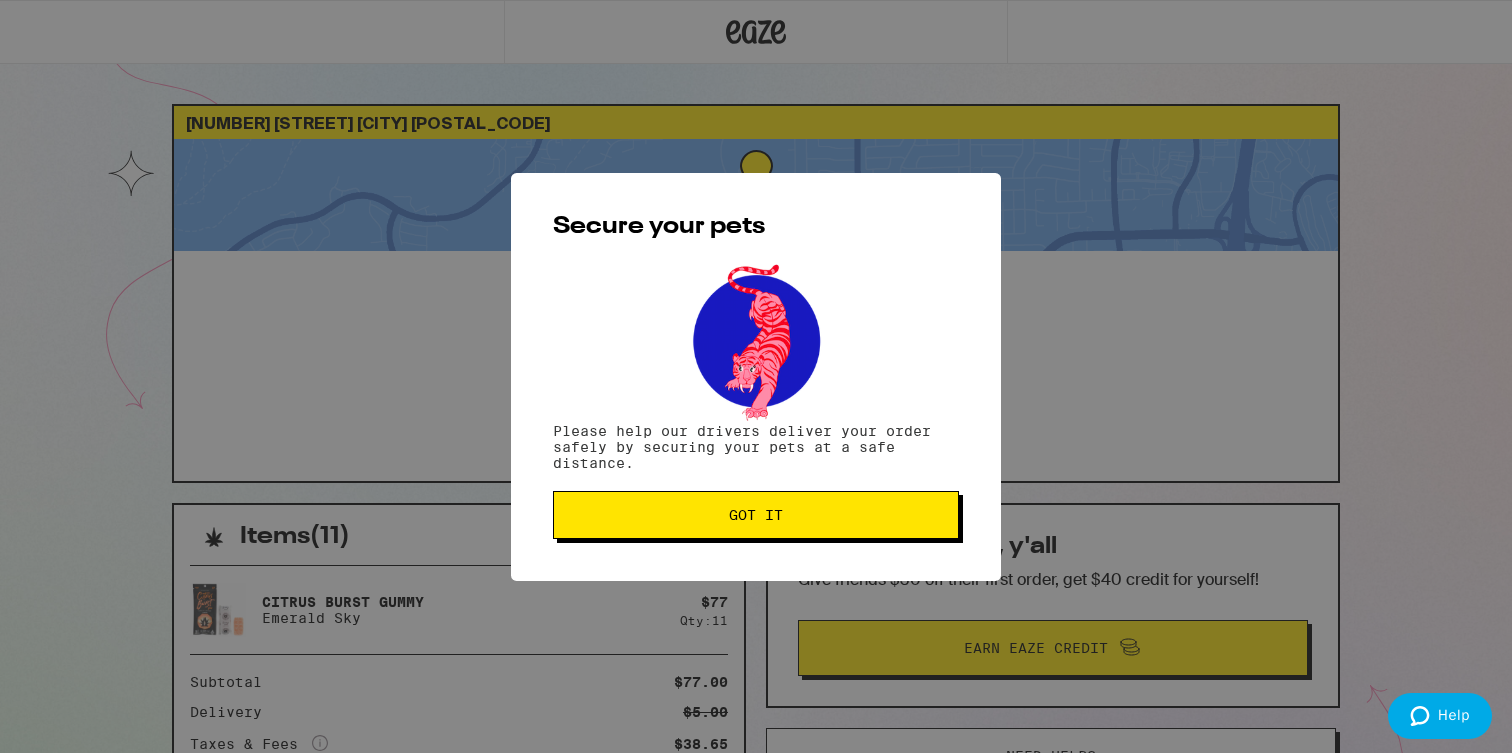 click on "Got it" at bounding box center (756, 515) 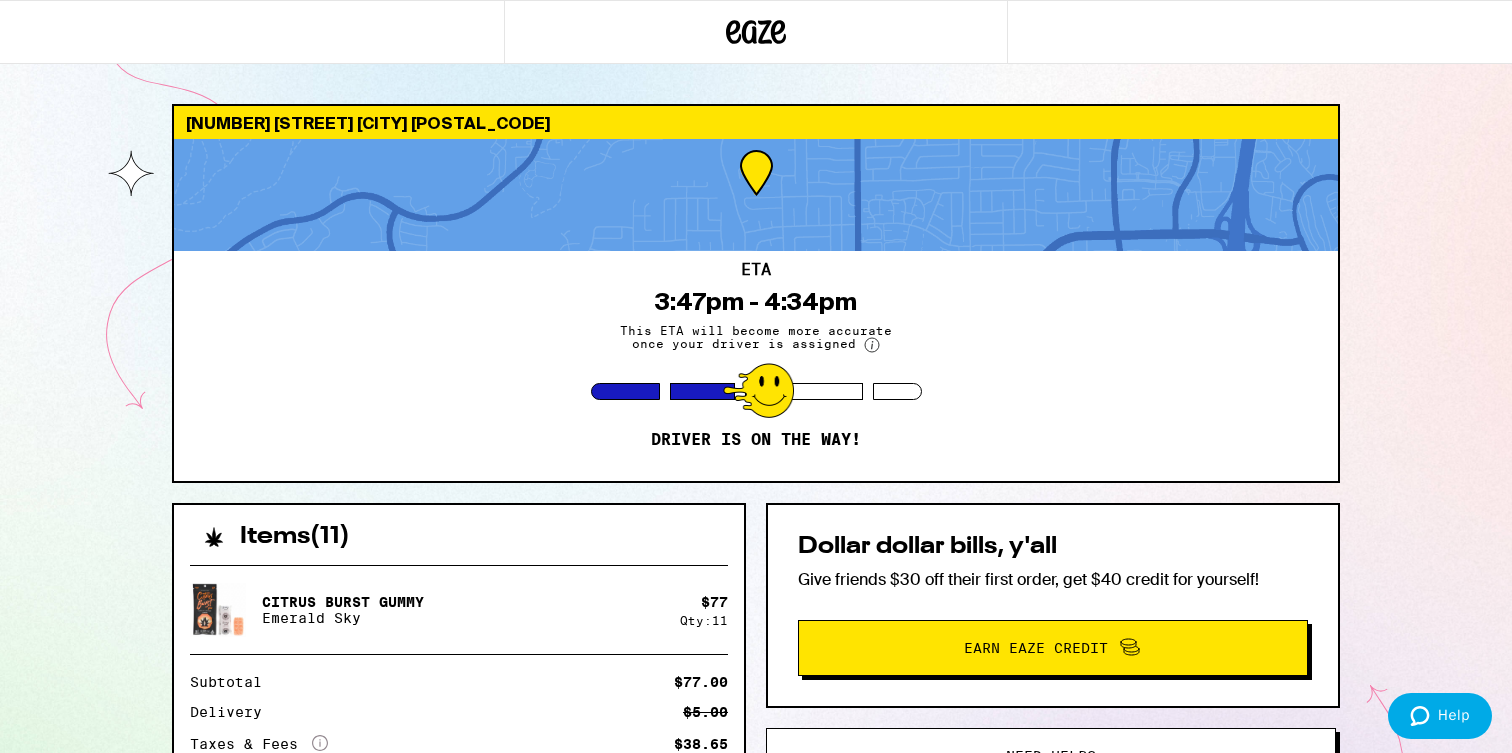 scroll, scrollTop: 0, scrollLeft: 0, axis: both 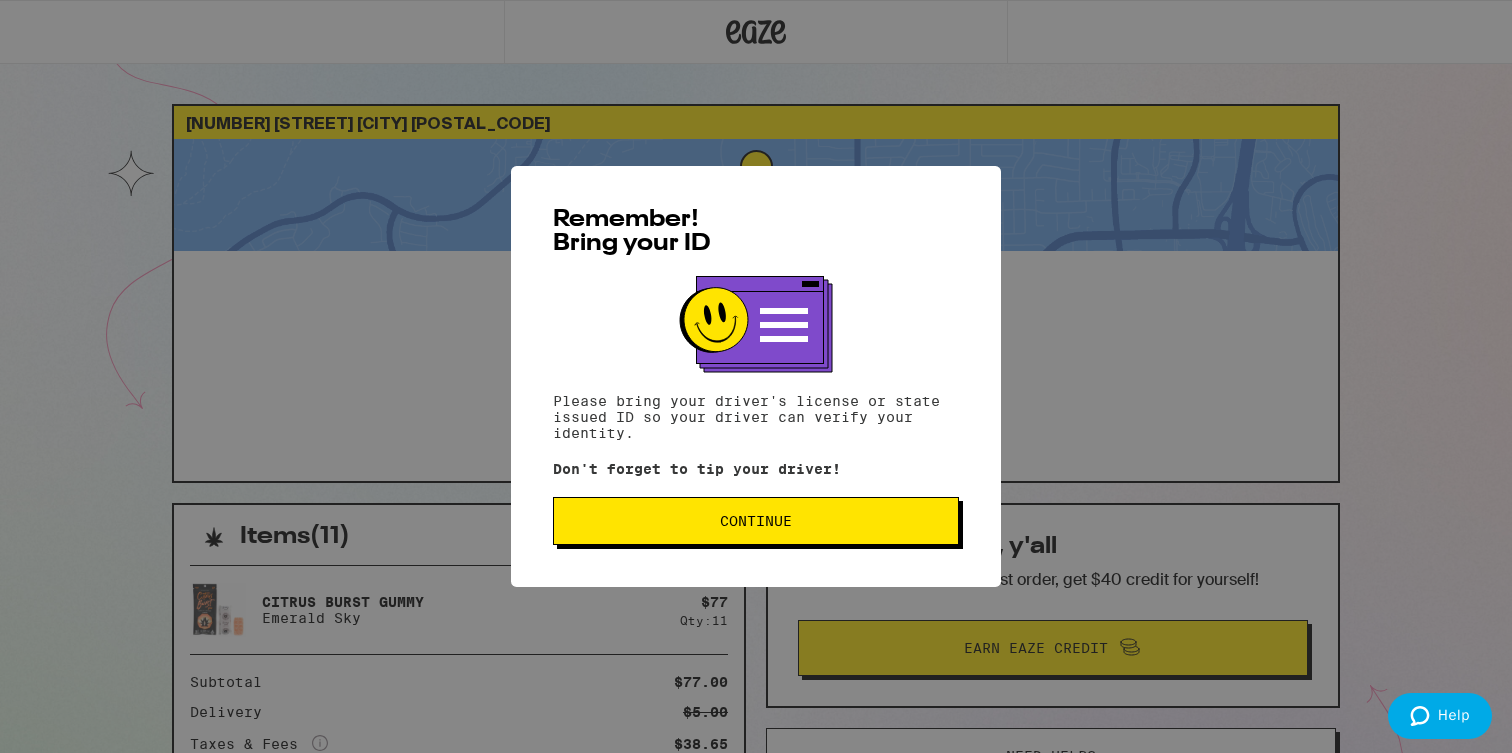 click on "Continue" at bounding box center (756, 521) 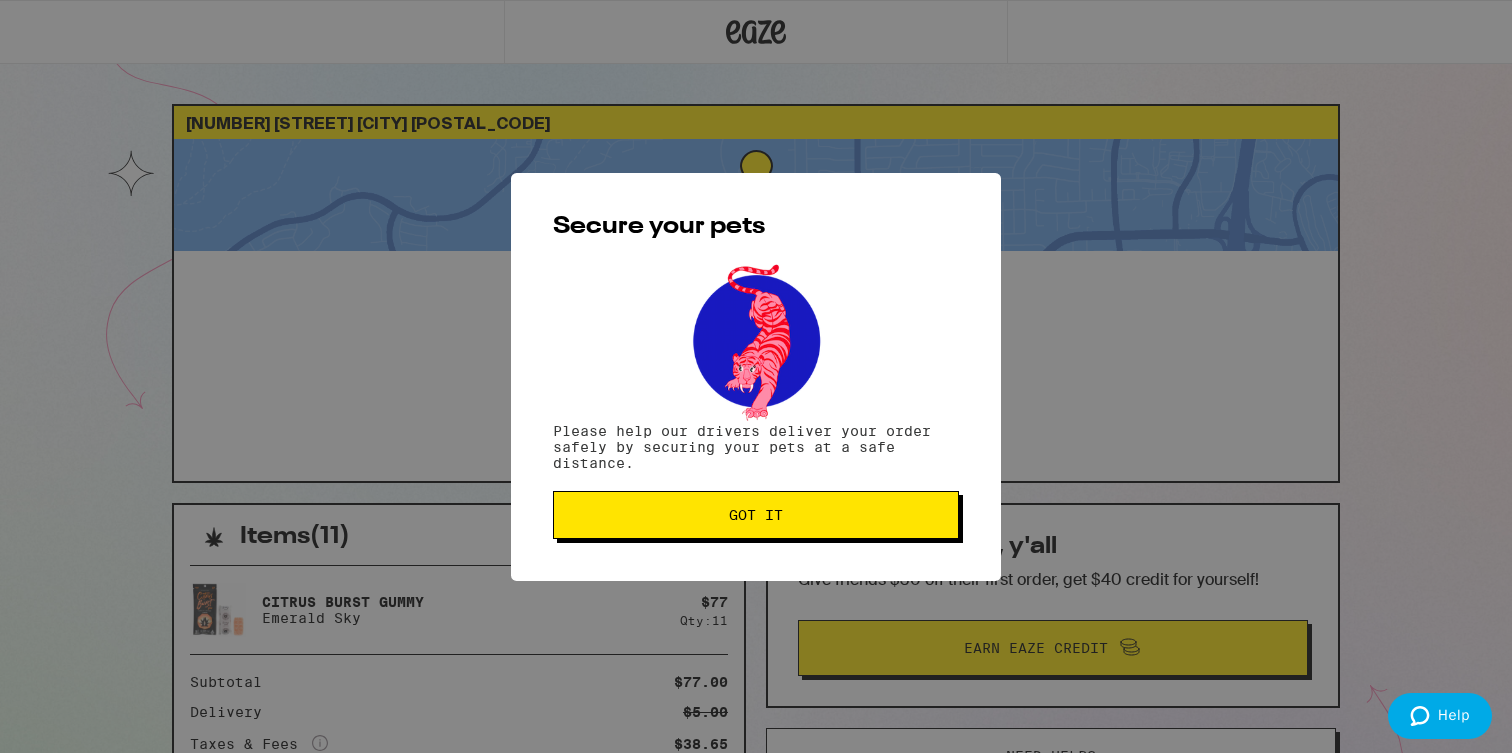 click on "Got it" at bounding box center (756, 515) 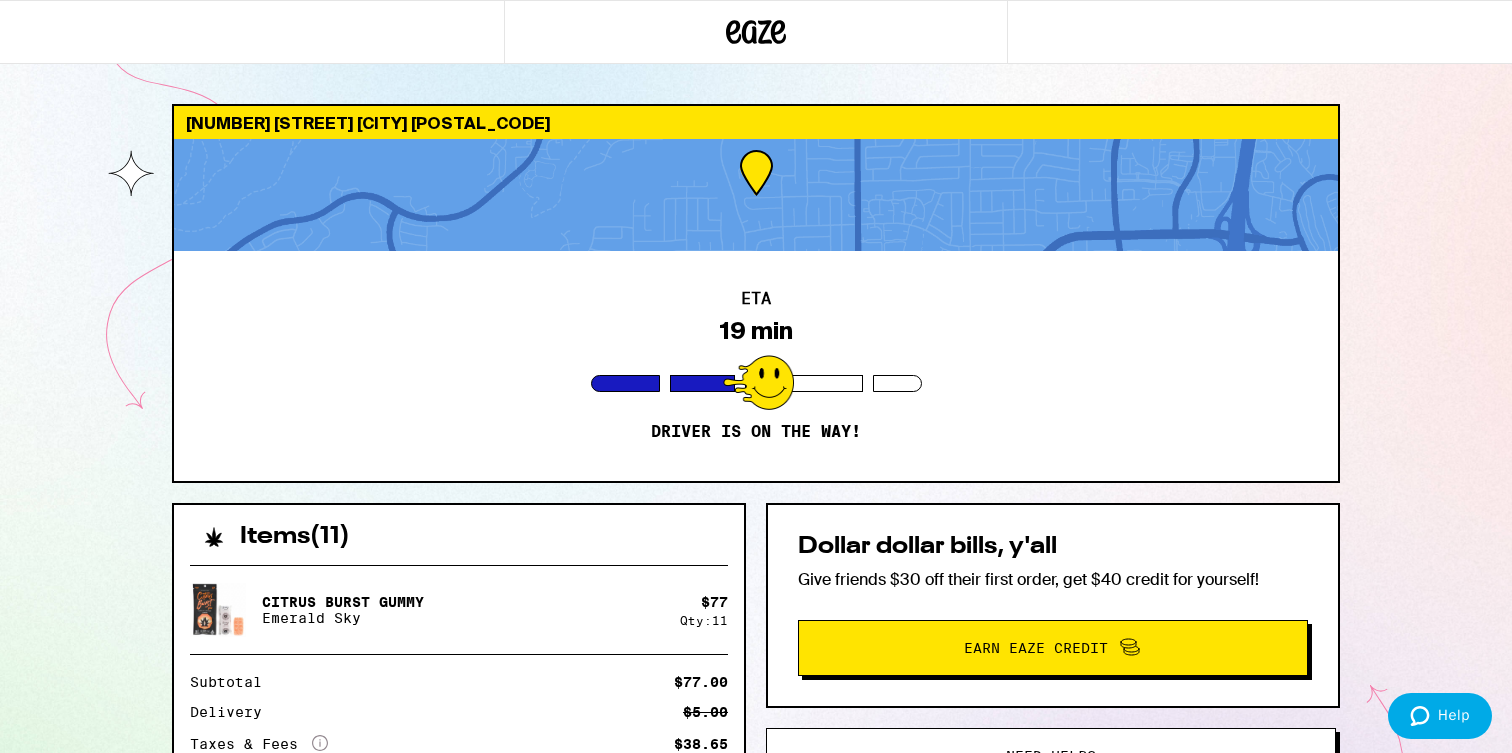 scroll, scrollTop: 0, scrollLeft: 0, axis: both 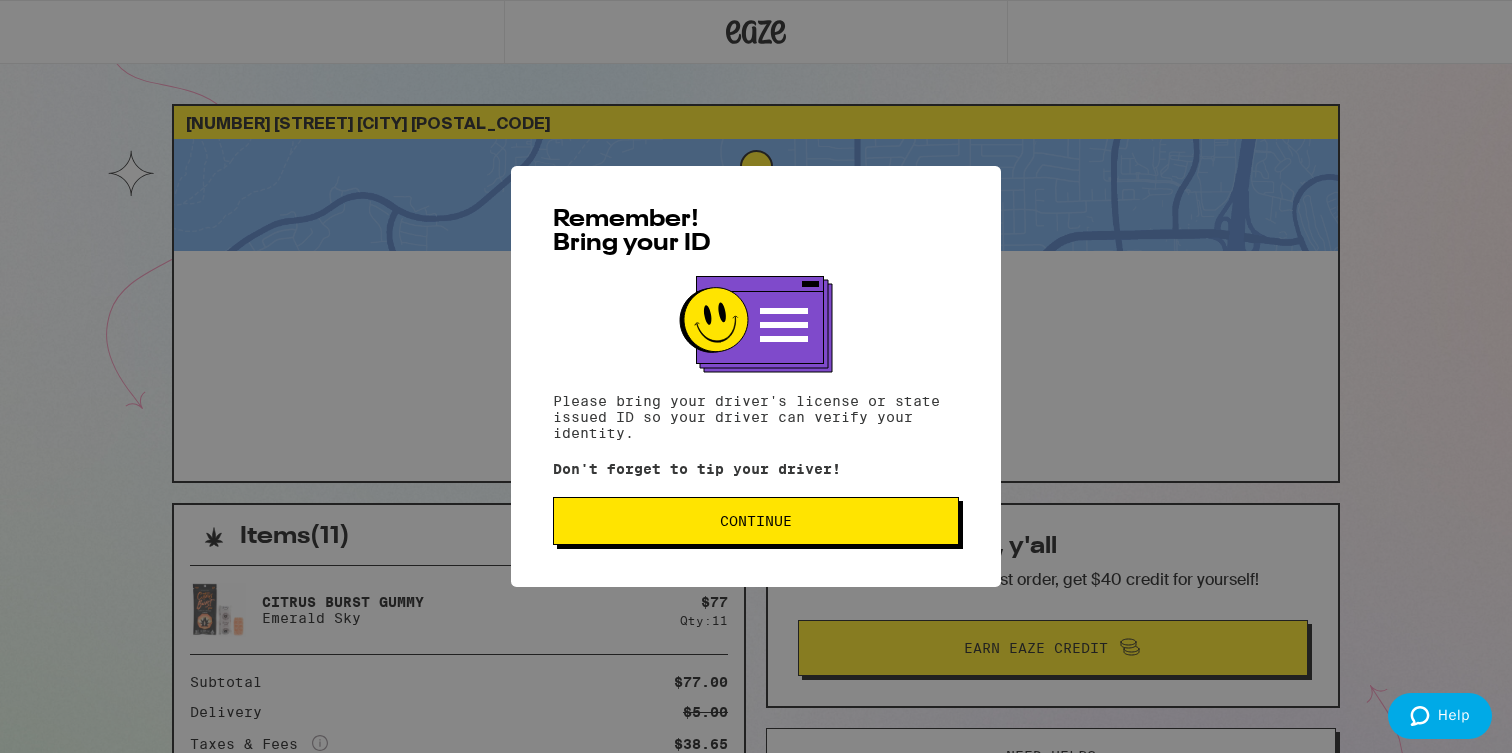 click on "Remember! Bring your ID  Please bring your driver's license or state issued ID so your driver can verify your identity. Don't forget to tip your driver! Continue" at bounding box center [756, 376] 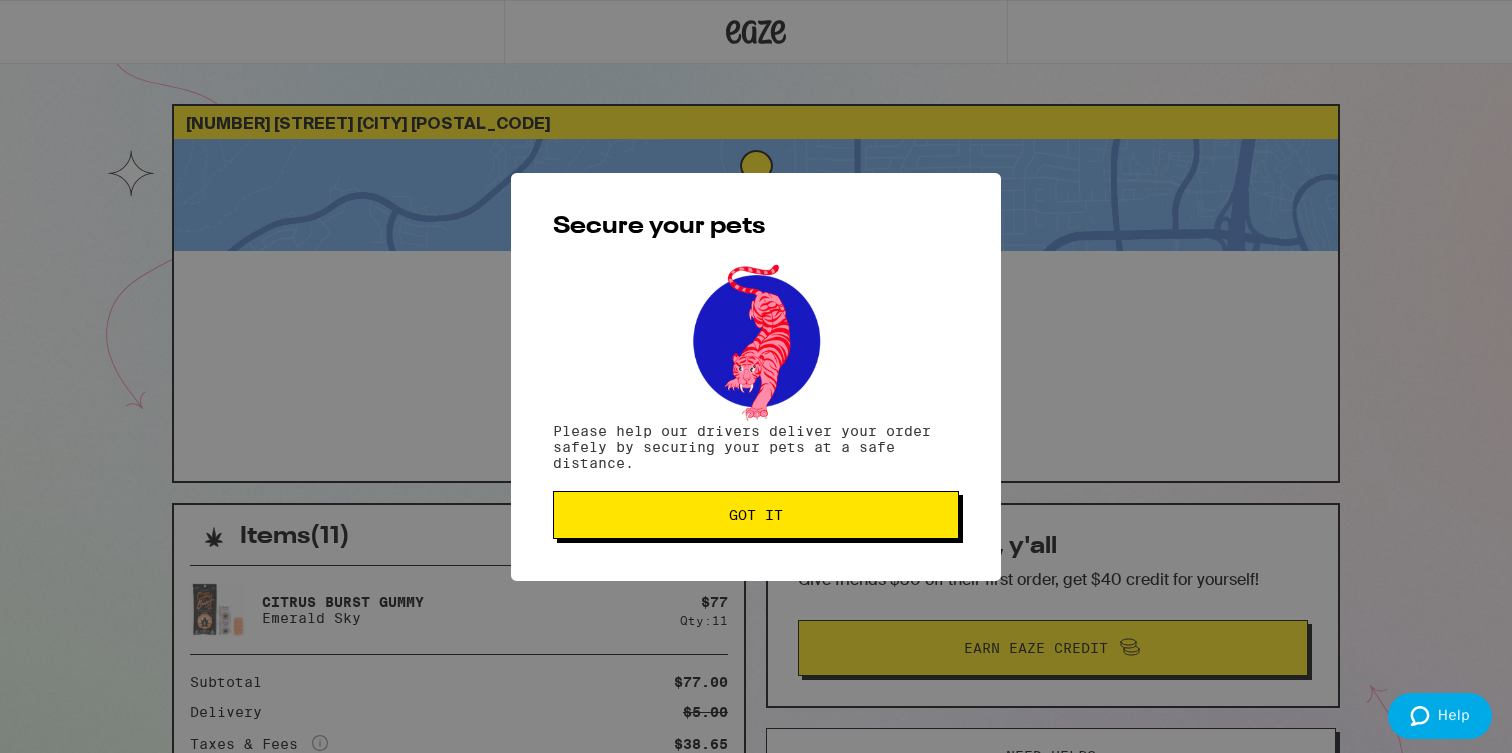 click on "Got it" at bounding box center [756, 515] 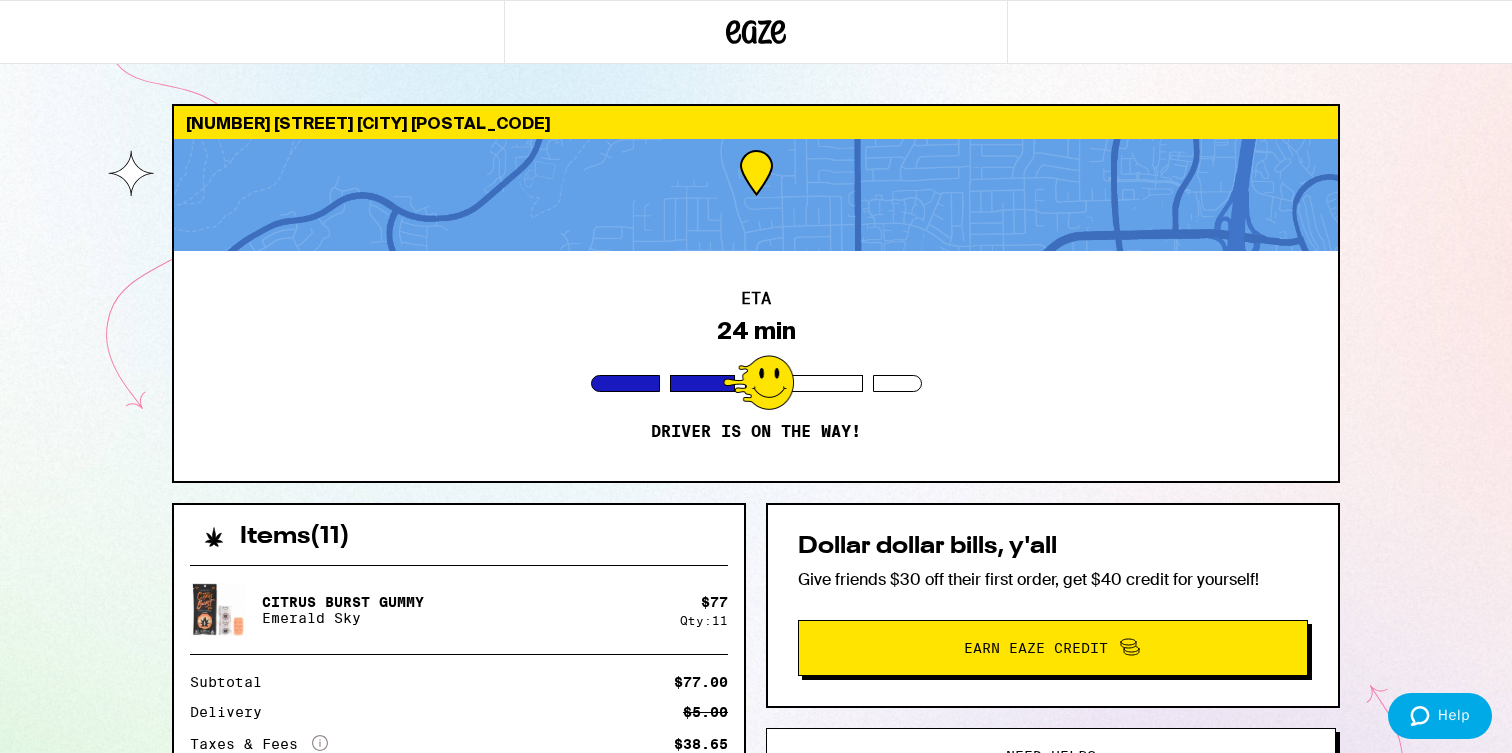 scroll, scrollTop: 0, scrollLeft: 0, axis: both 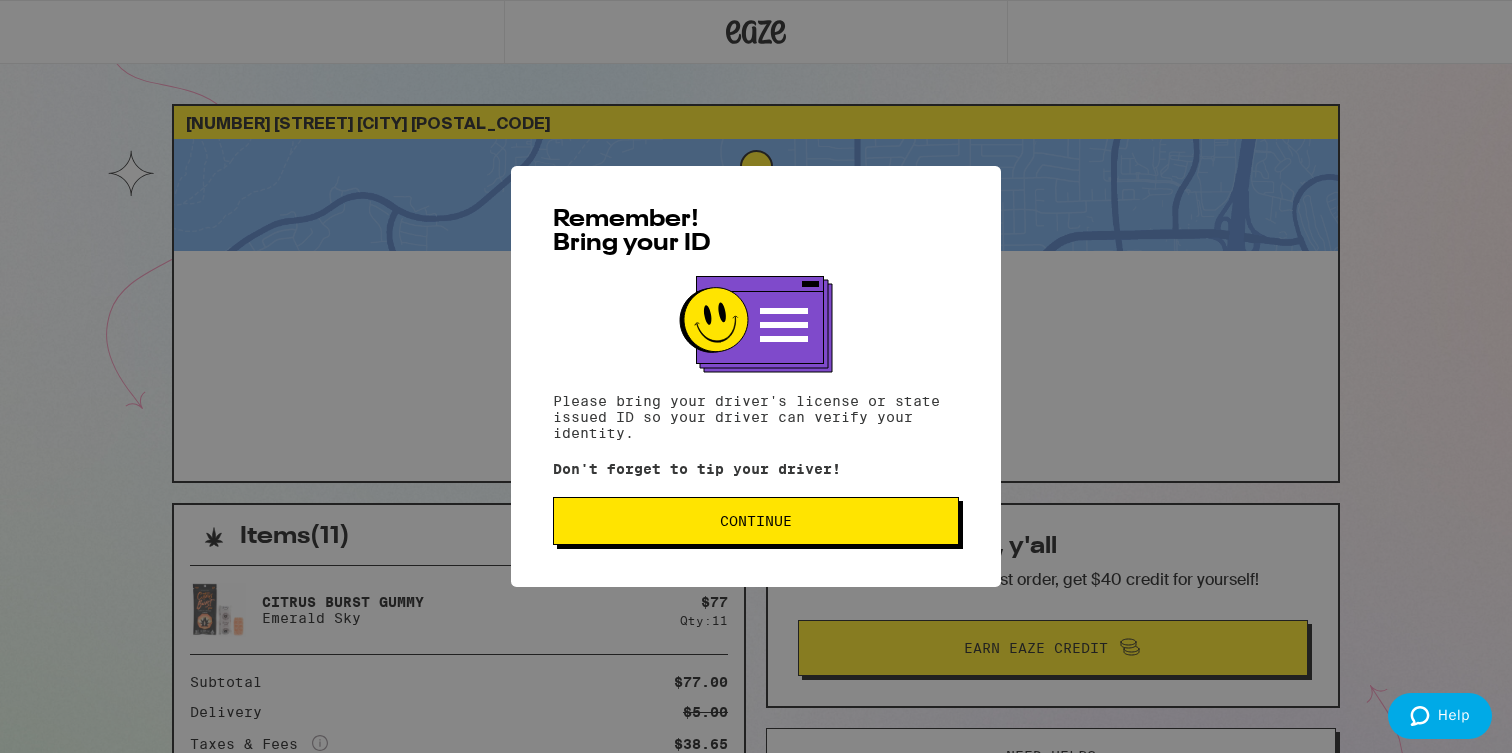 click on "Continue" at bounding box center [756, 521] 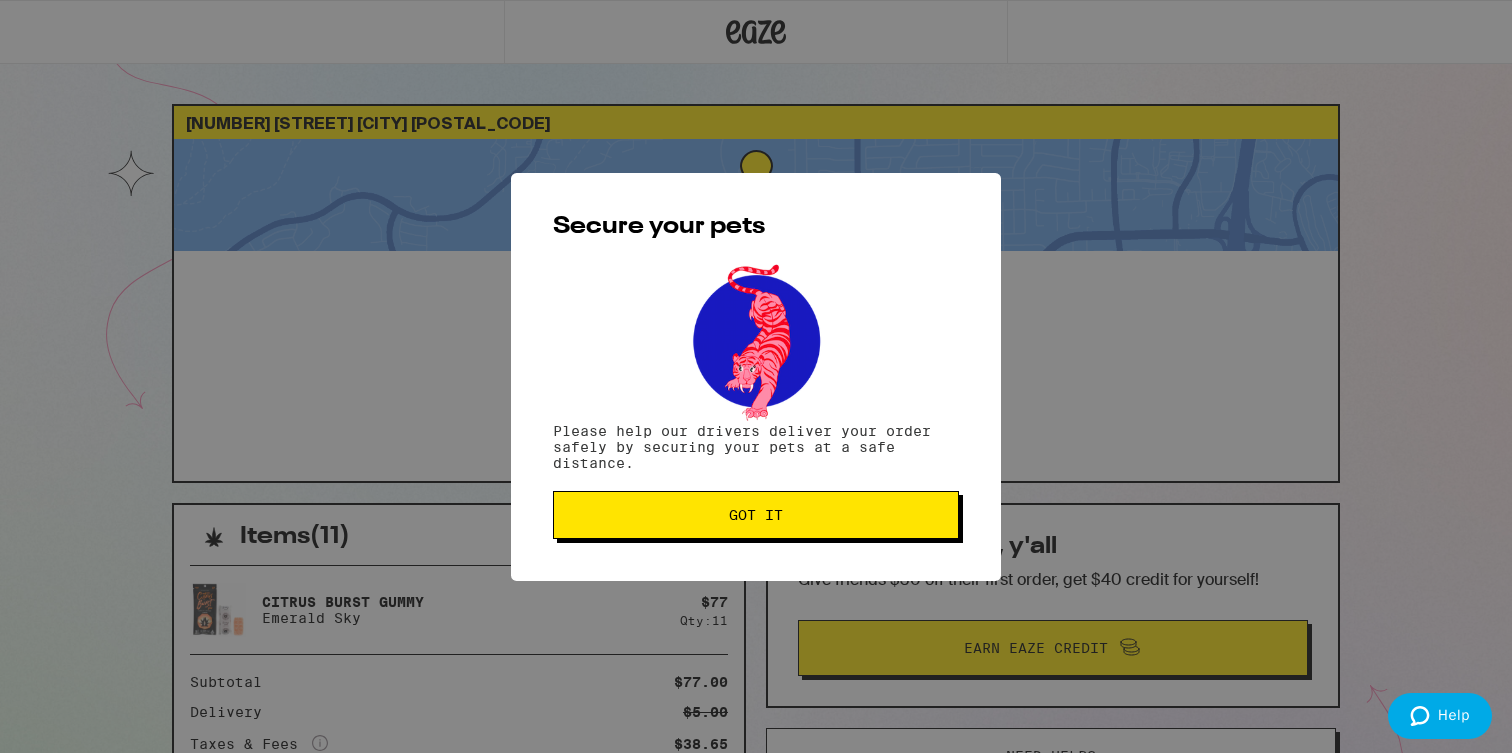 scroll, scrollTop: 0, scrollLeft: 0, axis: both 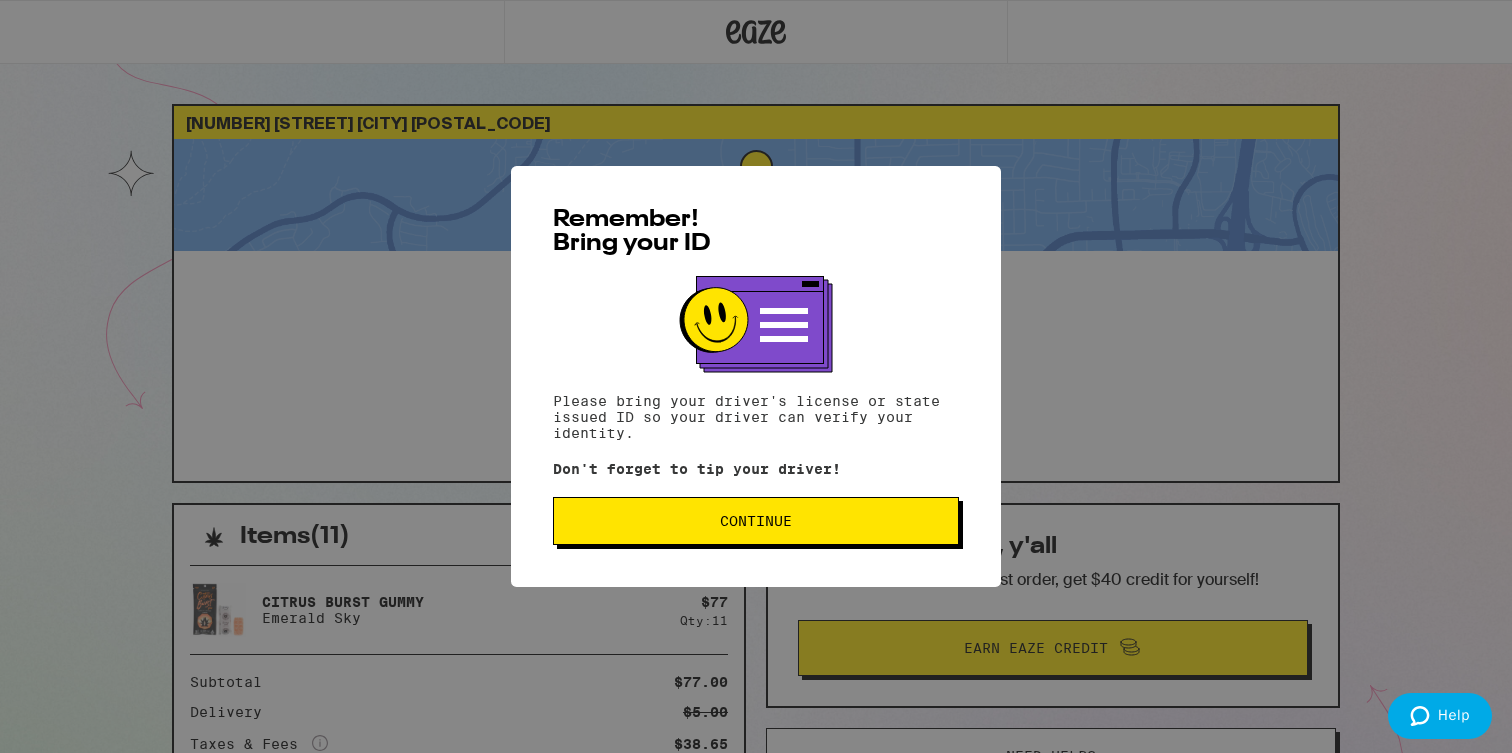 click on "Continue" at bounding box center (756, 521) 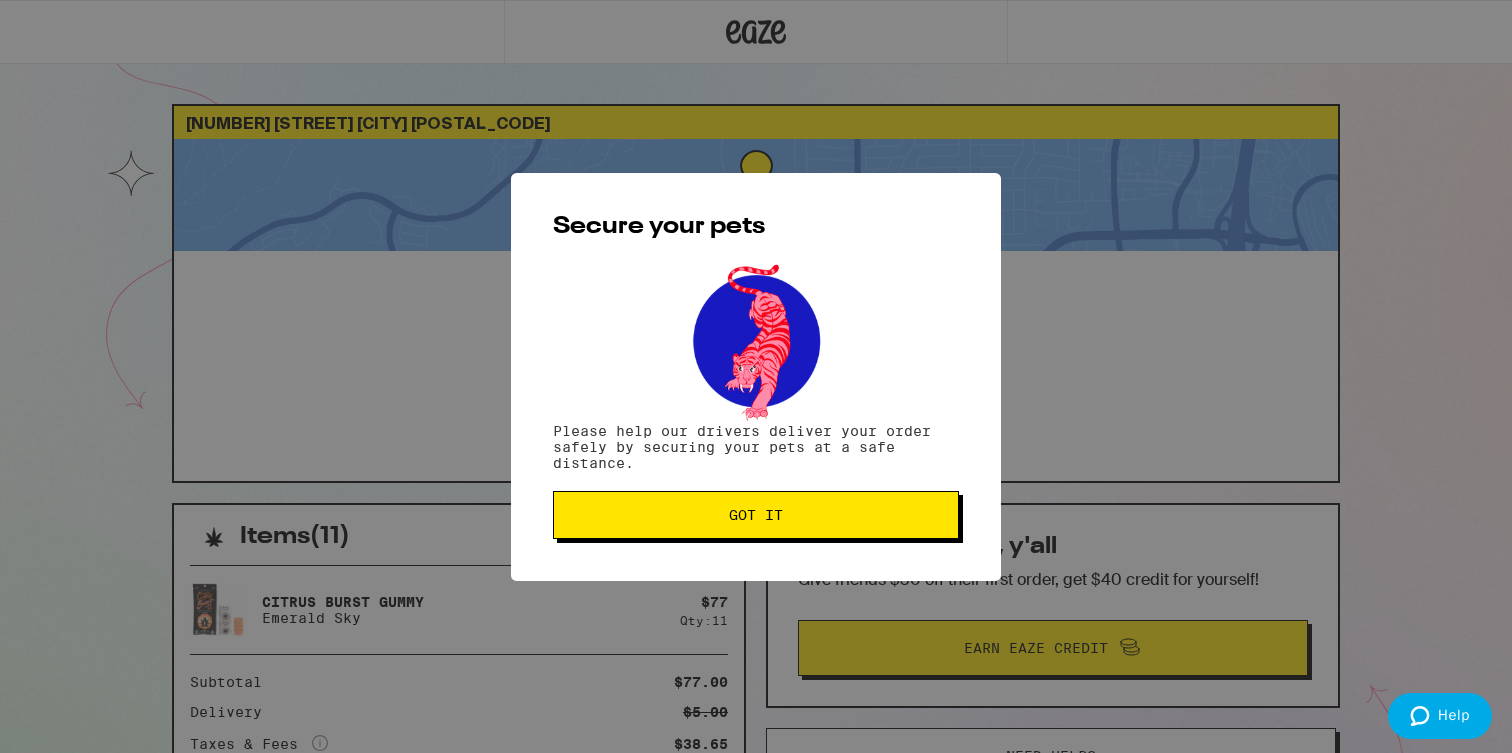 click on "Got it" at bounding box center (756, 515) 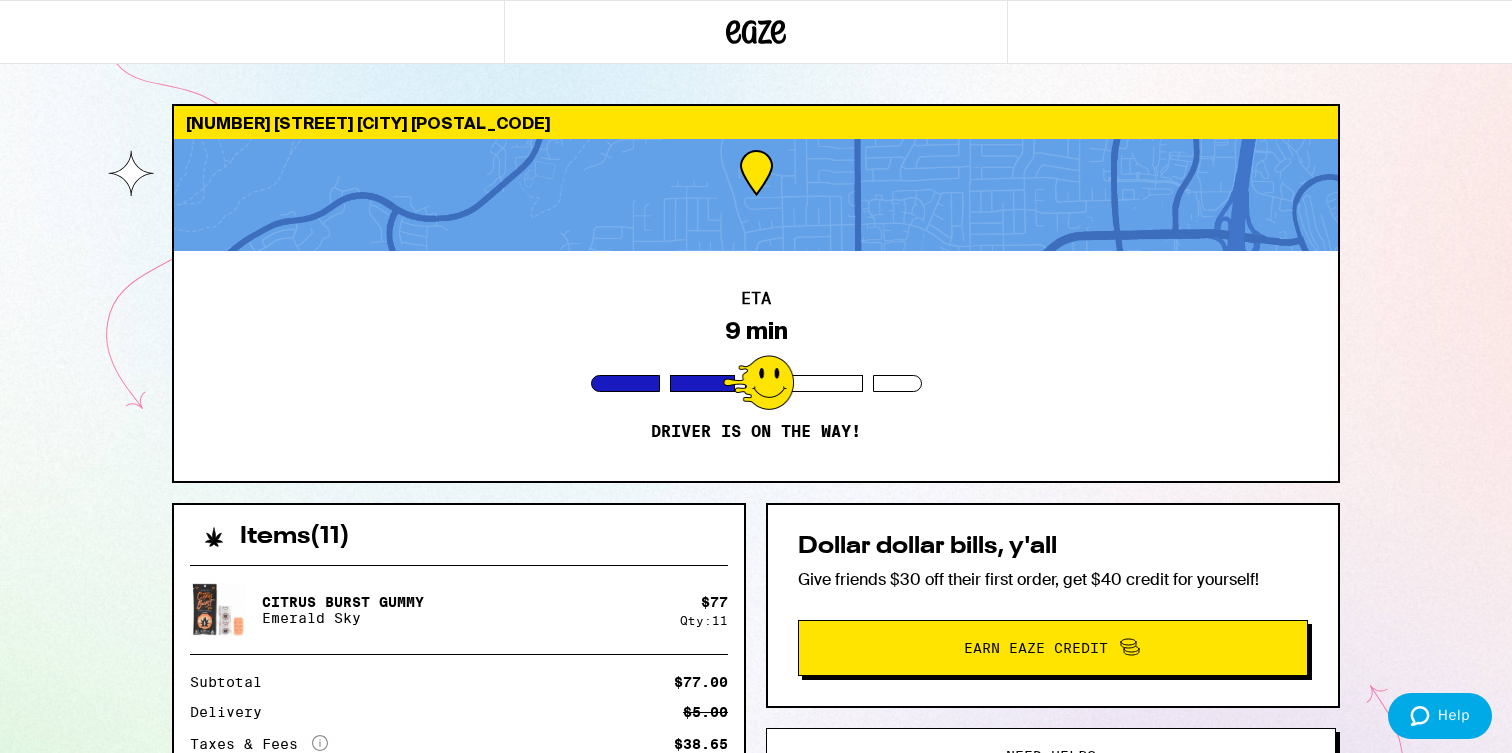 scroll, scrollTop: 0, scrollLeft: 0, axis: both 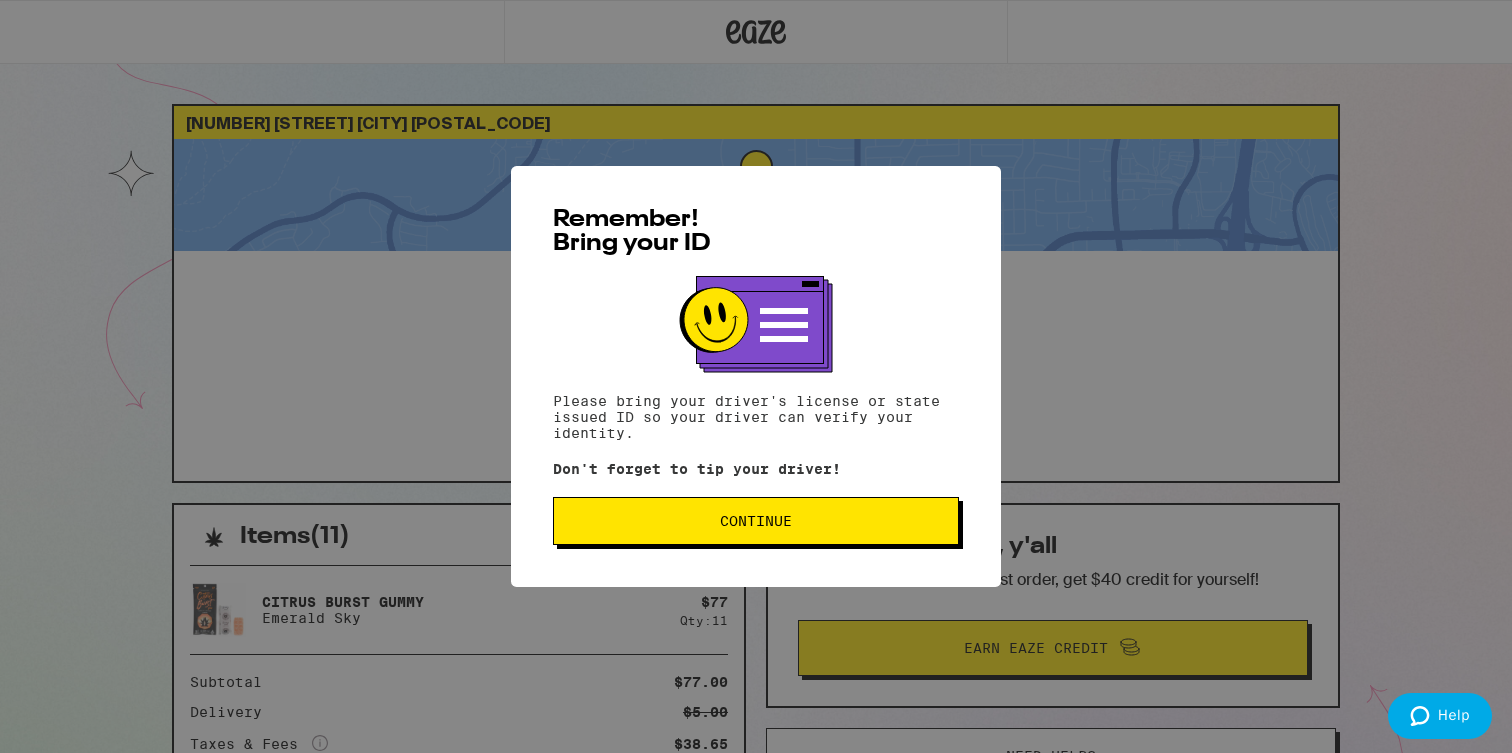 click on "Continue" at bounding box center [756, 521] 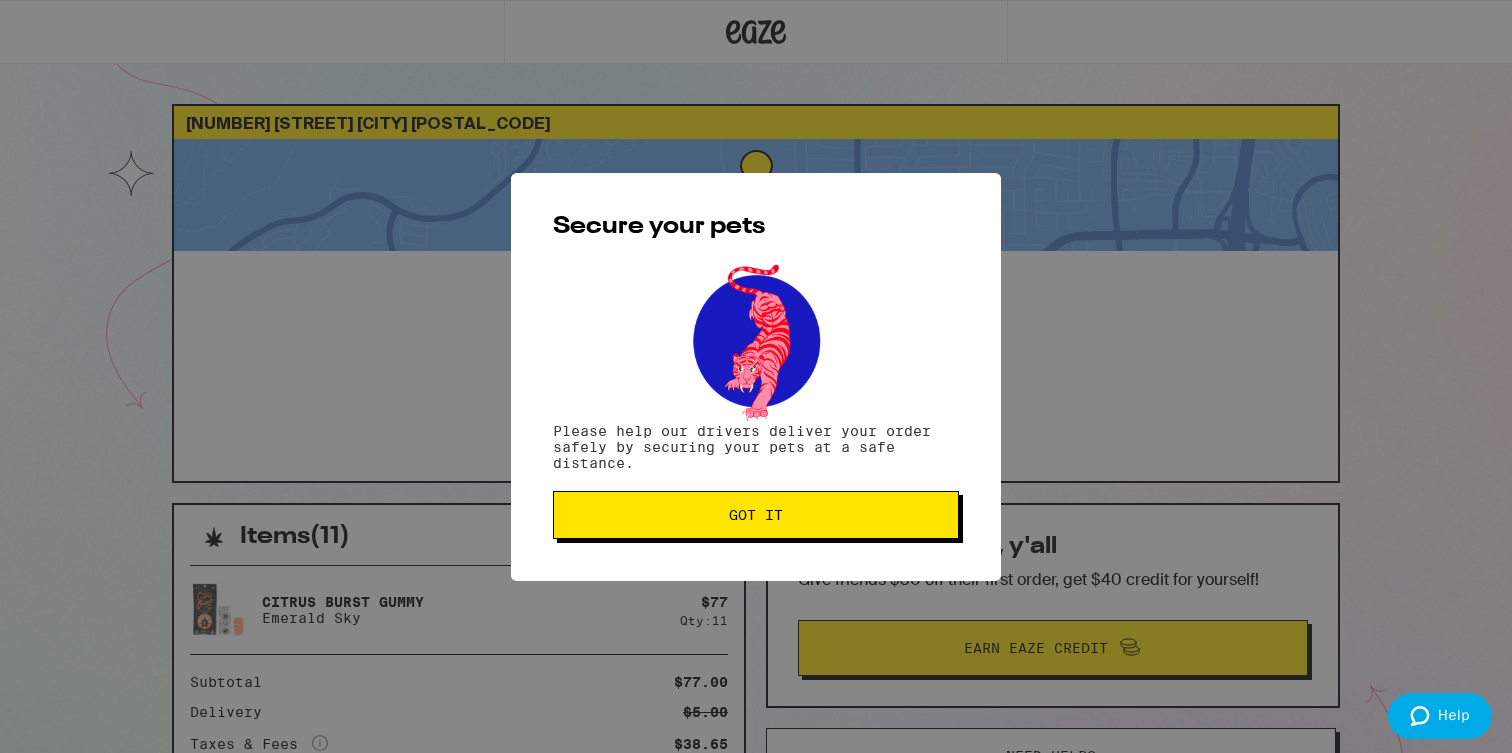 click on "Got it" at bounding box center (756, 515) 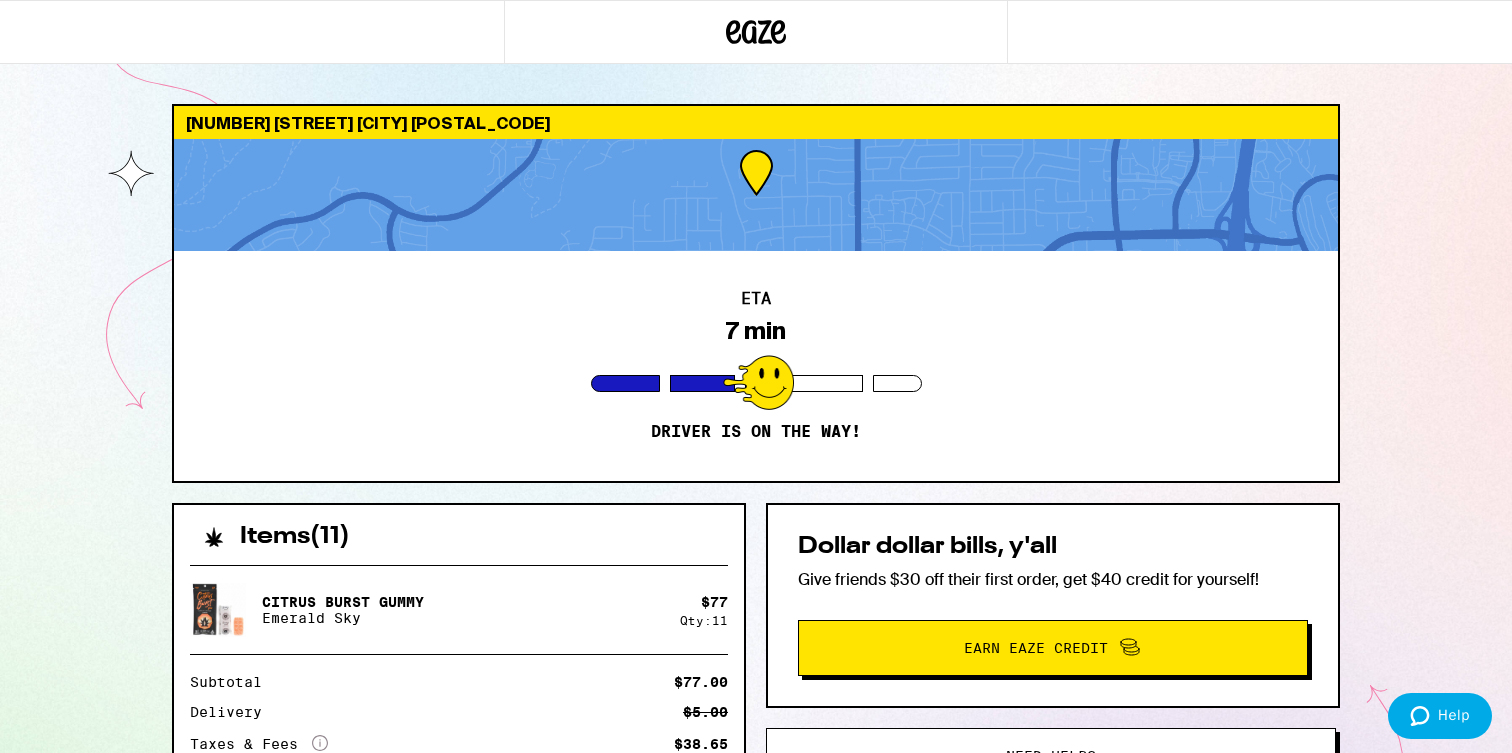 scroll, scrollTop: 0, scrollLeft: 0, axis: both 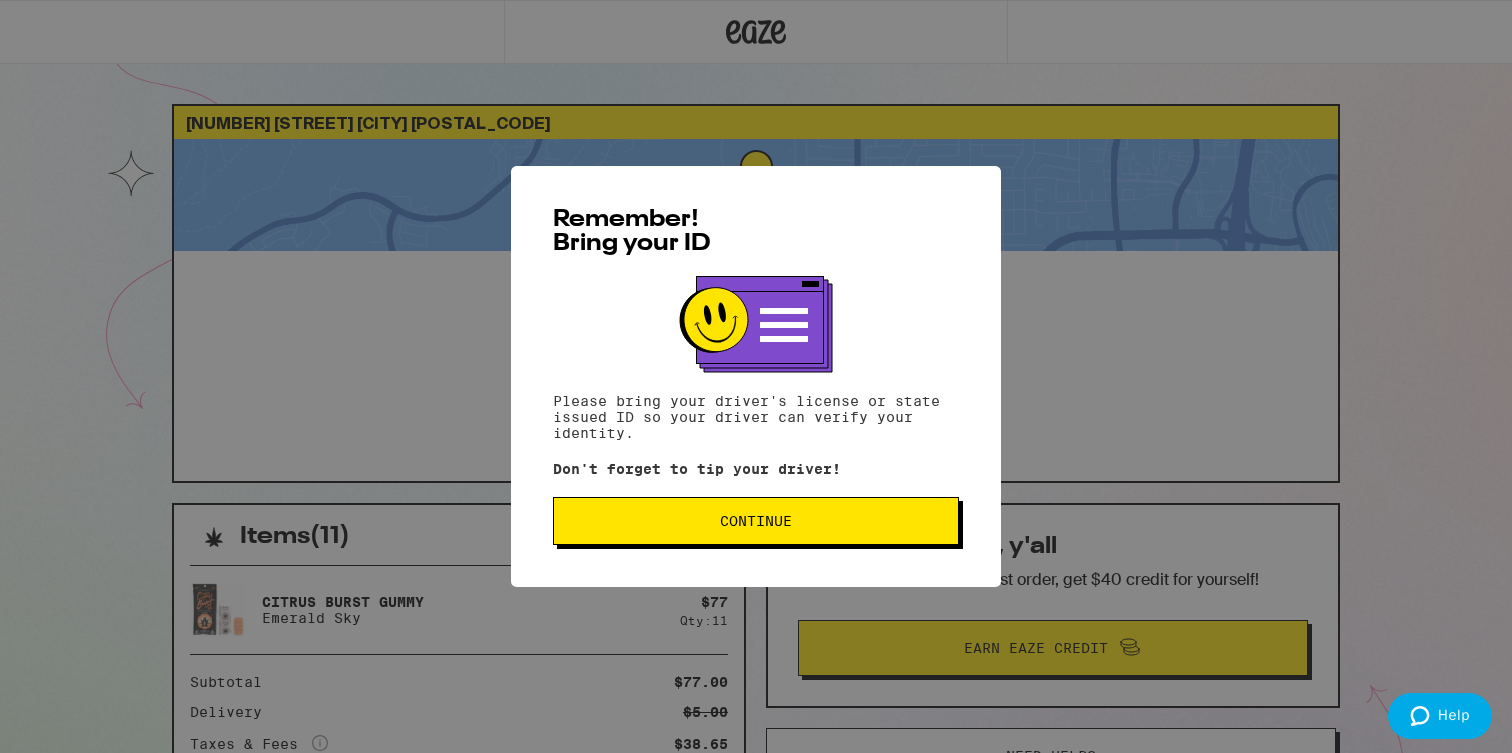click on "Continue" at bounding box center (756, 521) 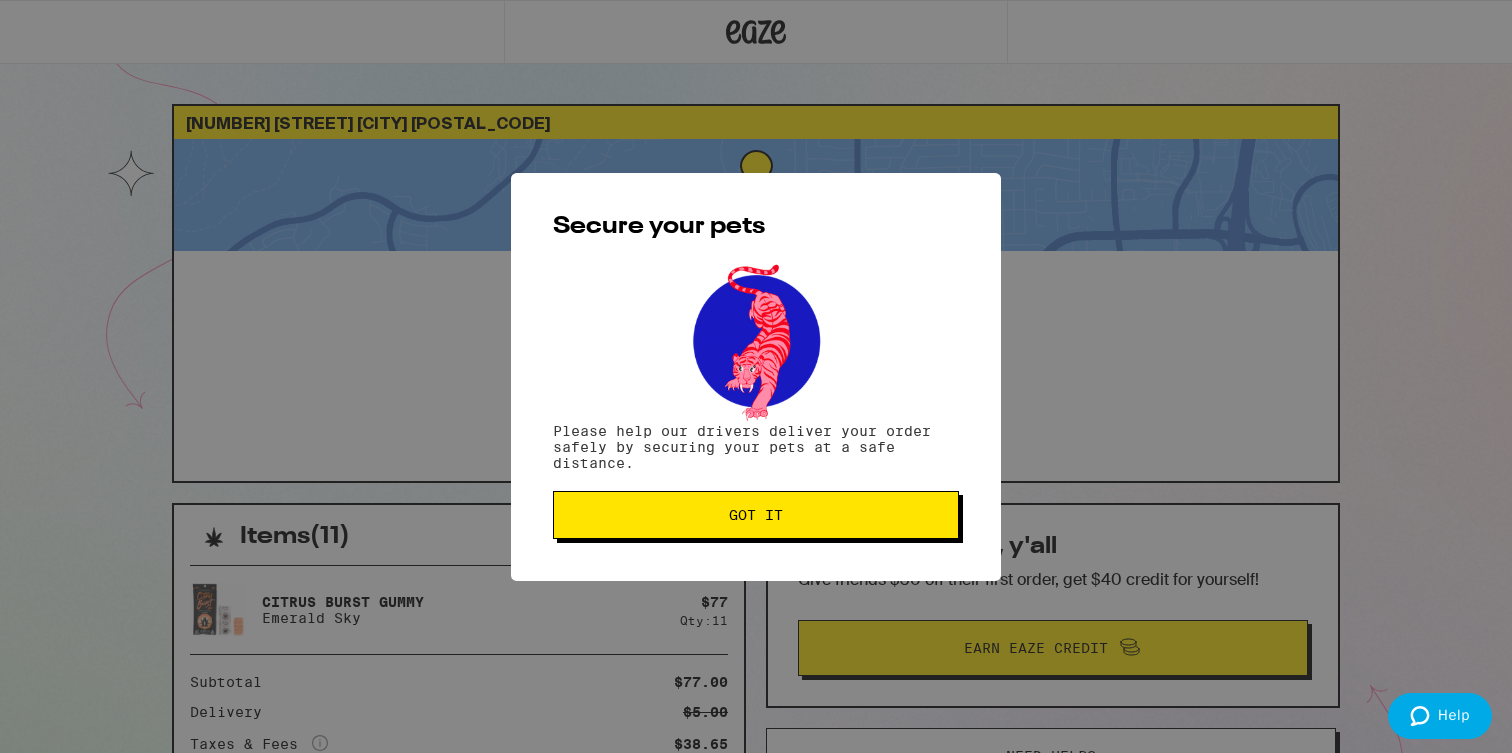 scroll, scrollTop: 0, scrollLeft: 0, axis: both 